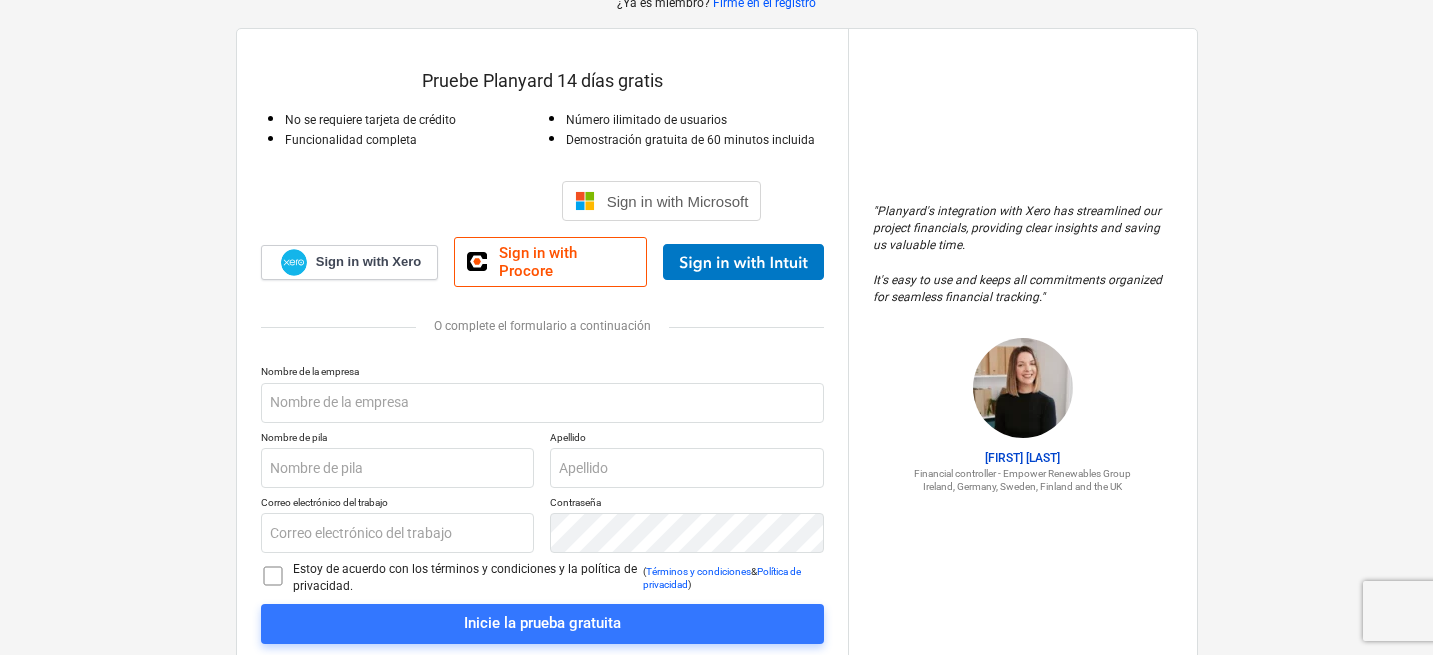 scroll, scrollTop: 115, scrollLeft: 0, axis: vertical 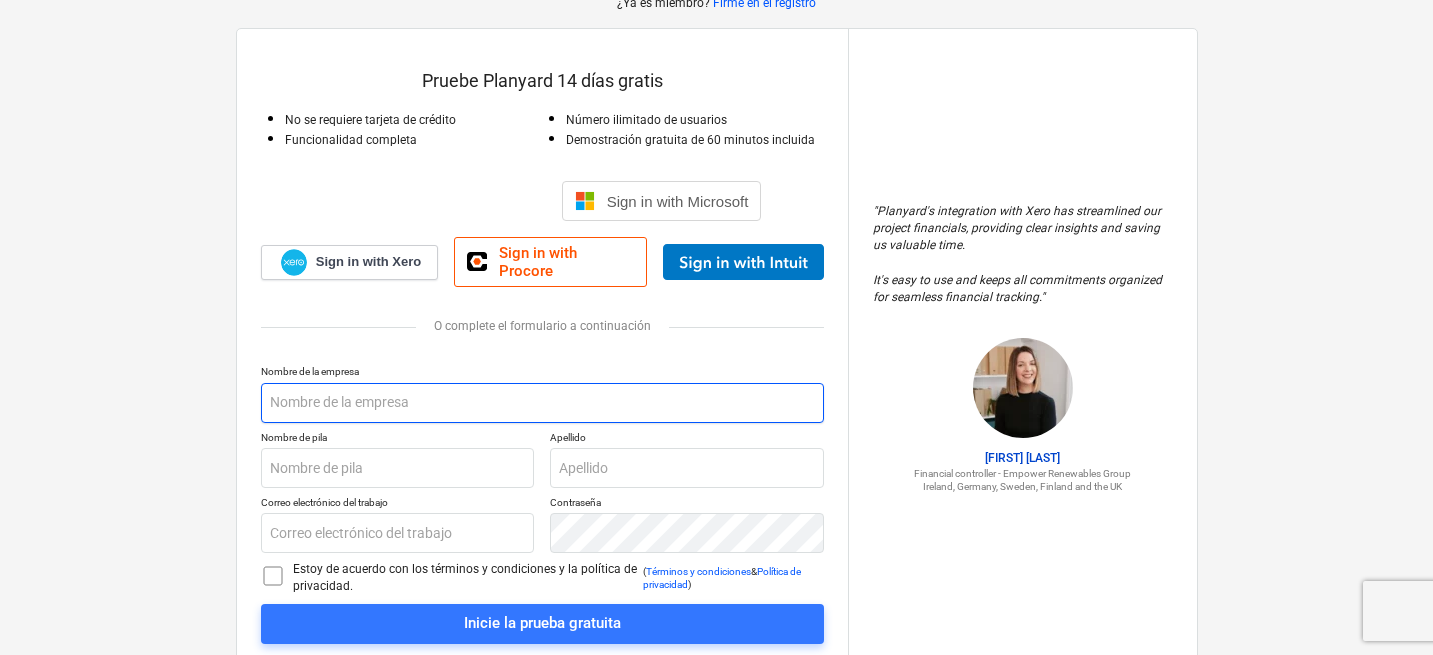 click at bounding box center [542, 403] 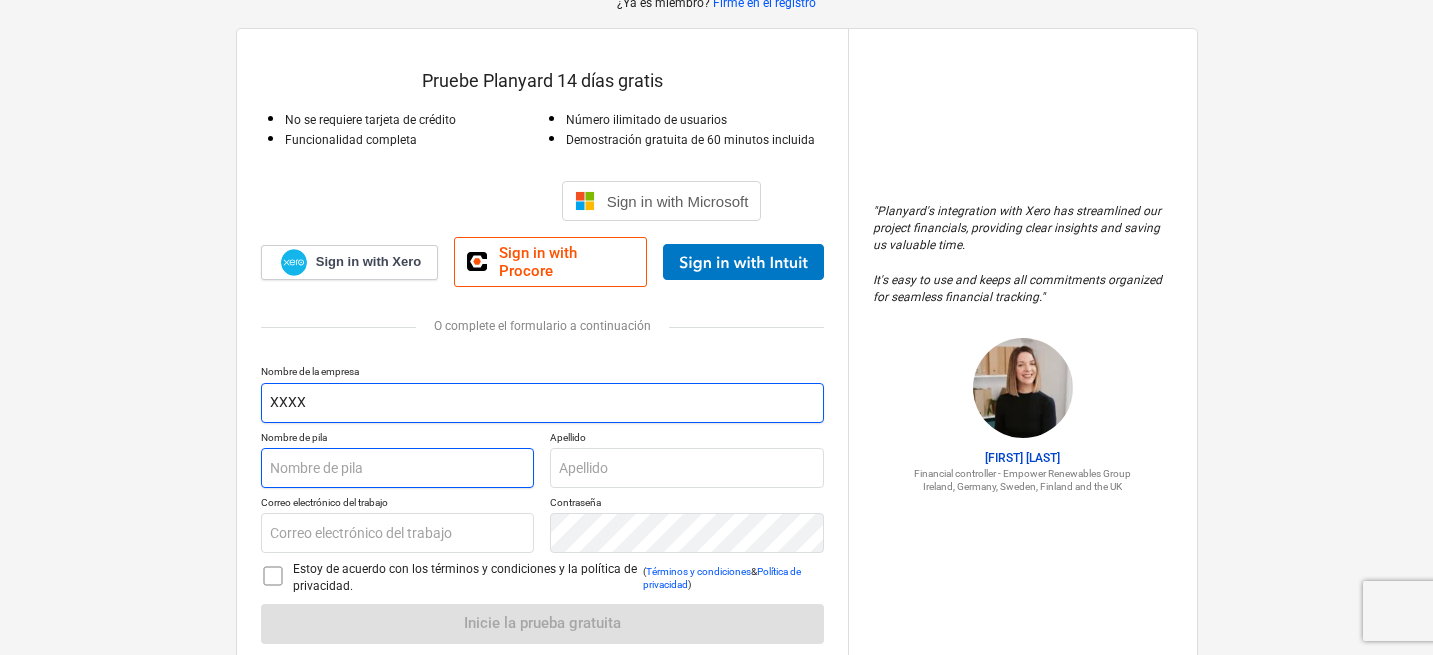 type on "XXXX" 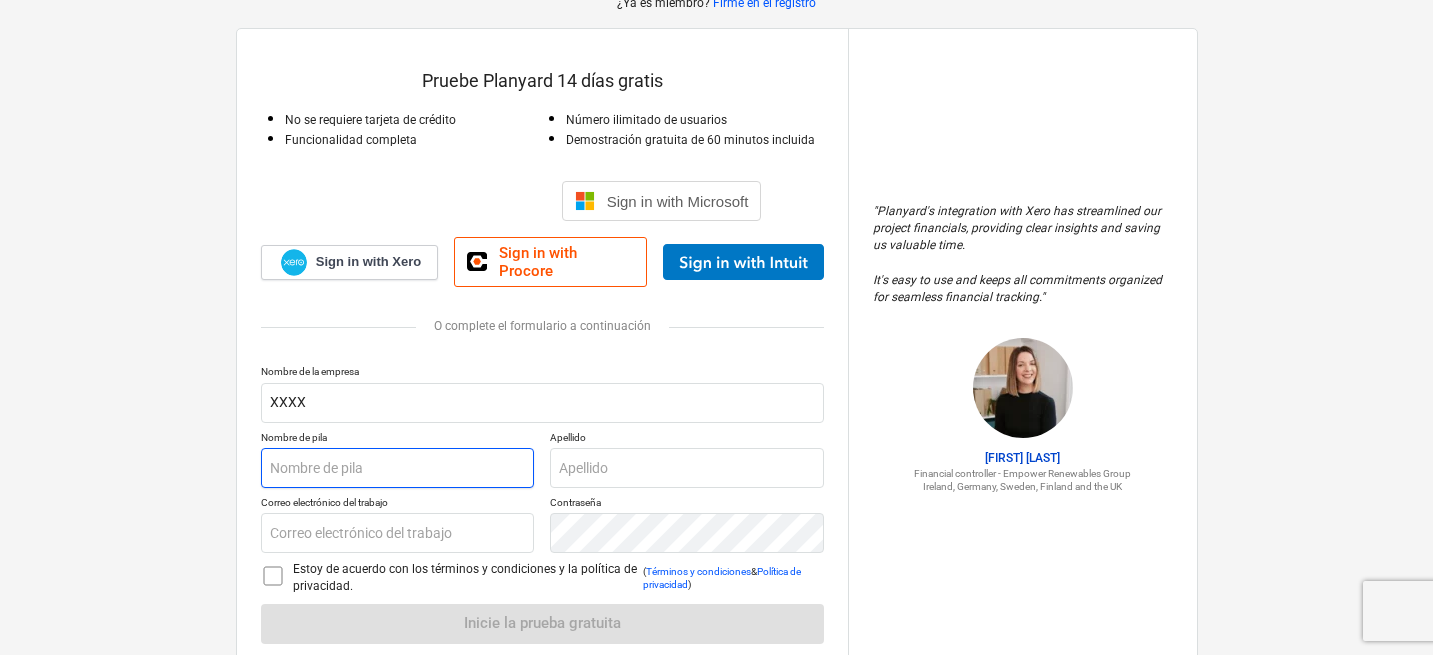 click at bounding box center [398, 468] 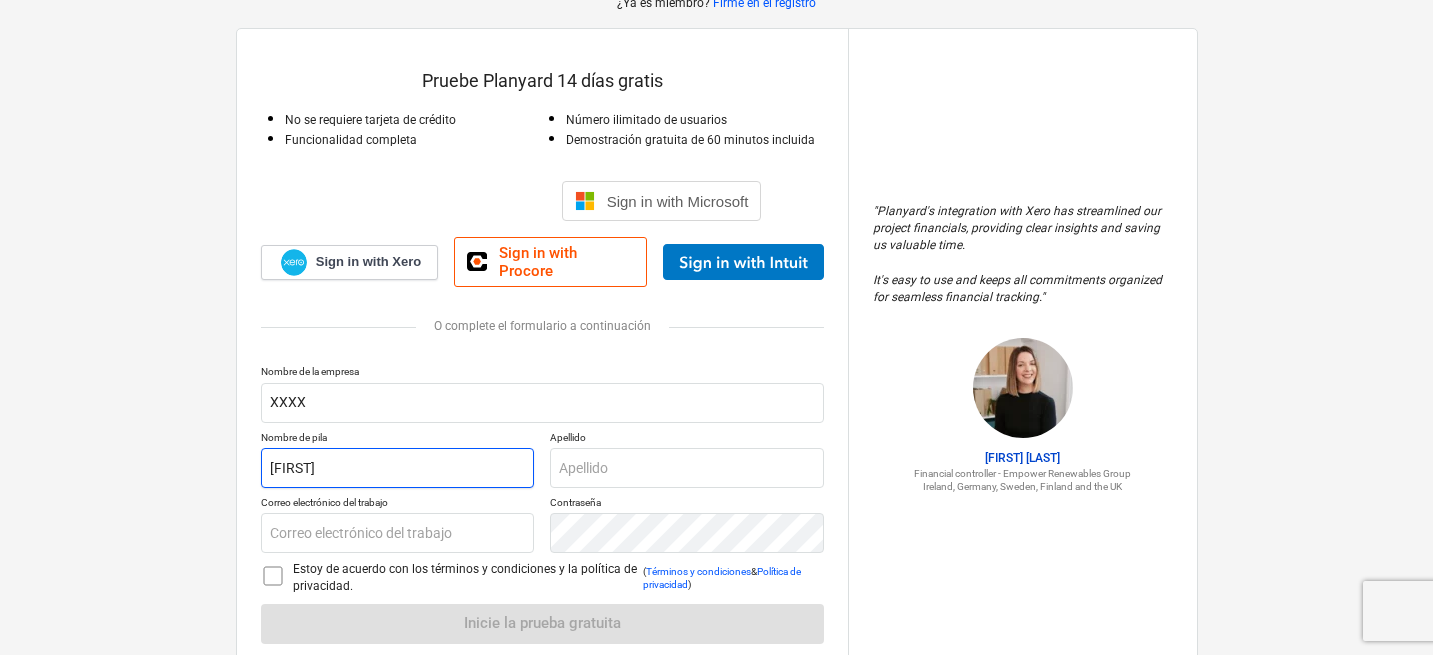 type on "[FIRST]" 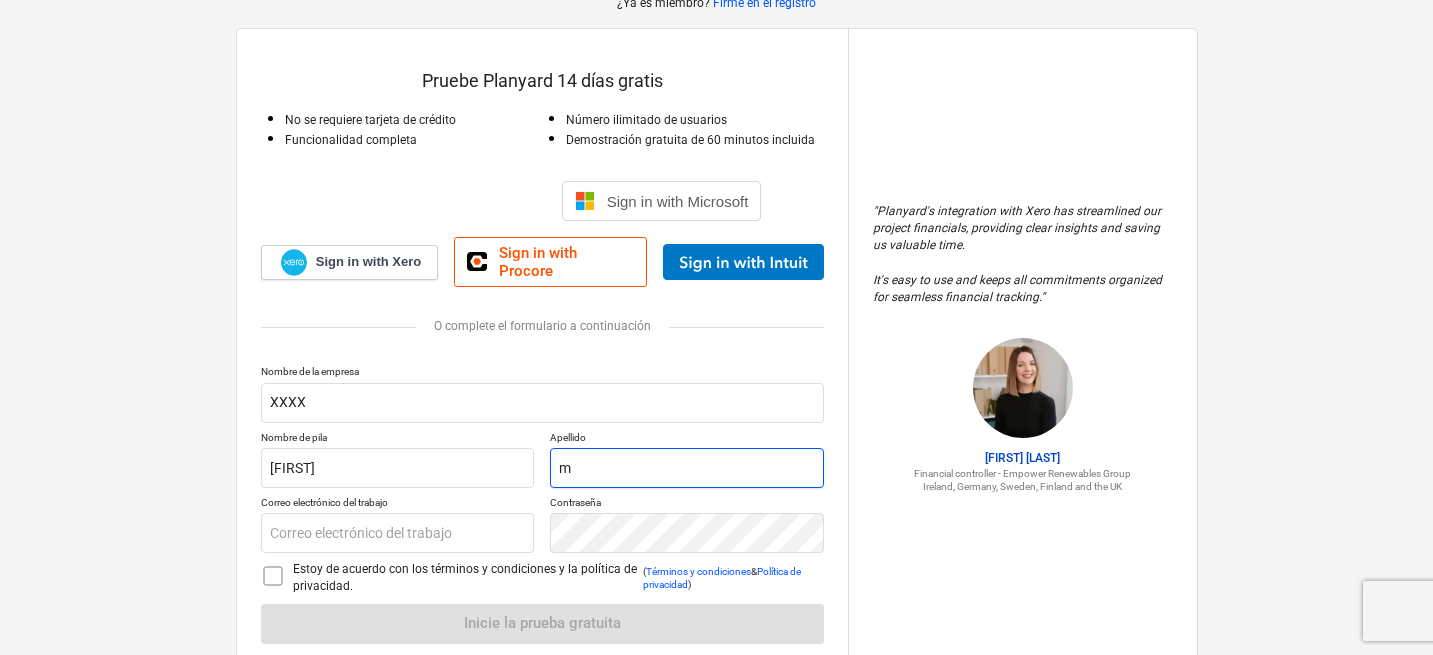 type on "m" 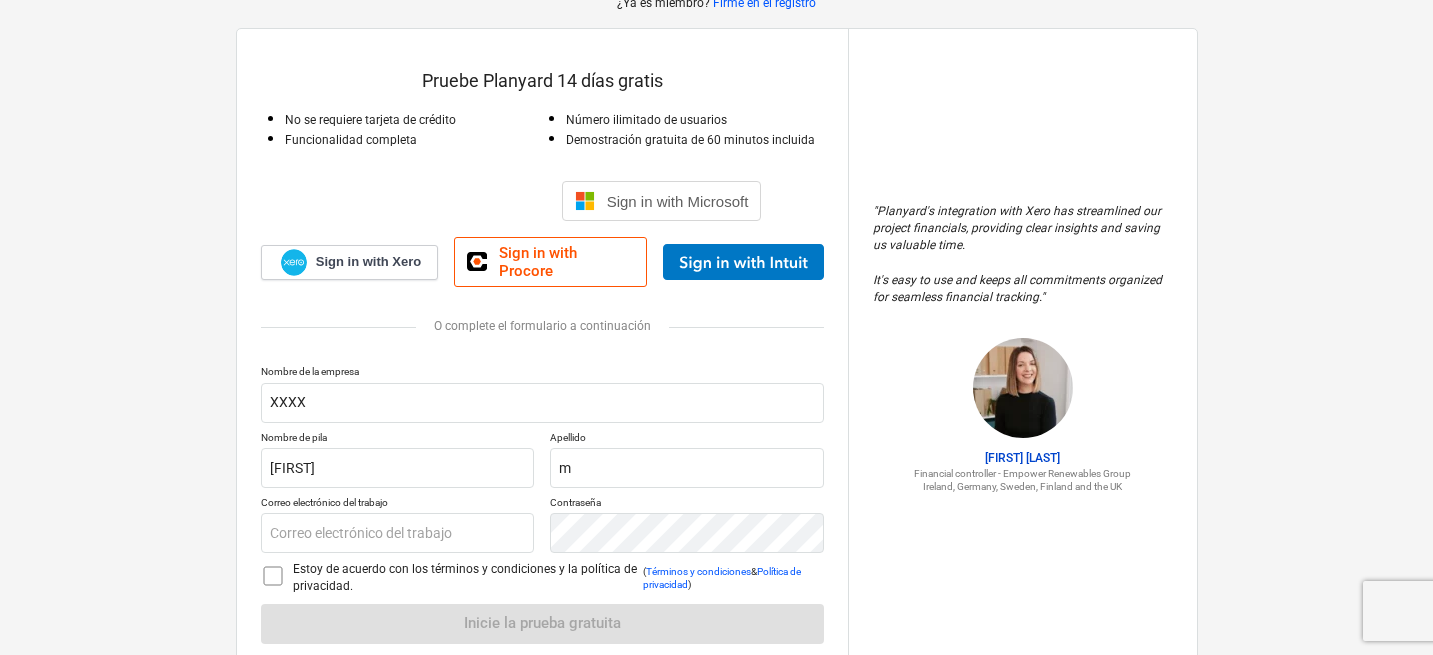 click on "Nombre de la empresa XXXX Nombre de pila [FIRST] Apellido m Correo electrónico del trabajo [EMAIL] Contraseña Estoy de acuerdo con los términos y condiciones y la política de privacidad.  ( Términos y condiciones  &  Política de privacidad ) Inicie la prueba gratuita" at bounding box center (542, 504) 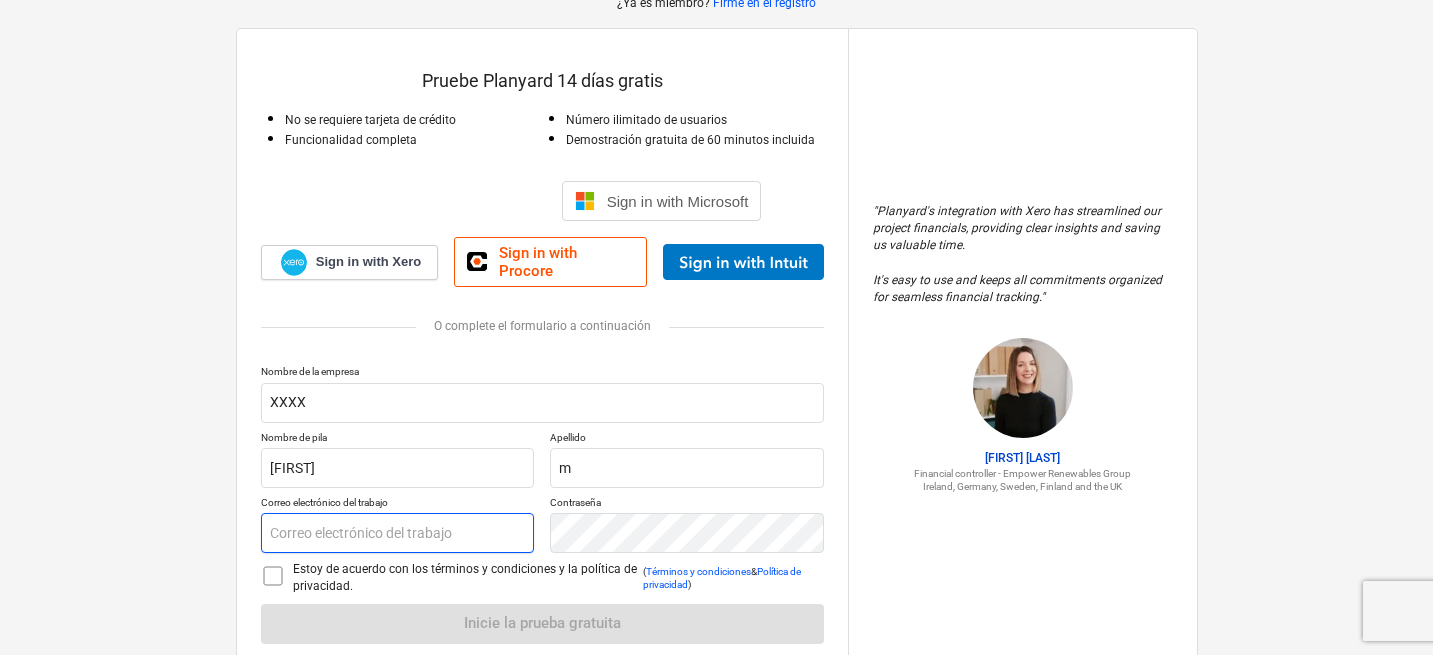 click at bounding box center [398, 533] 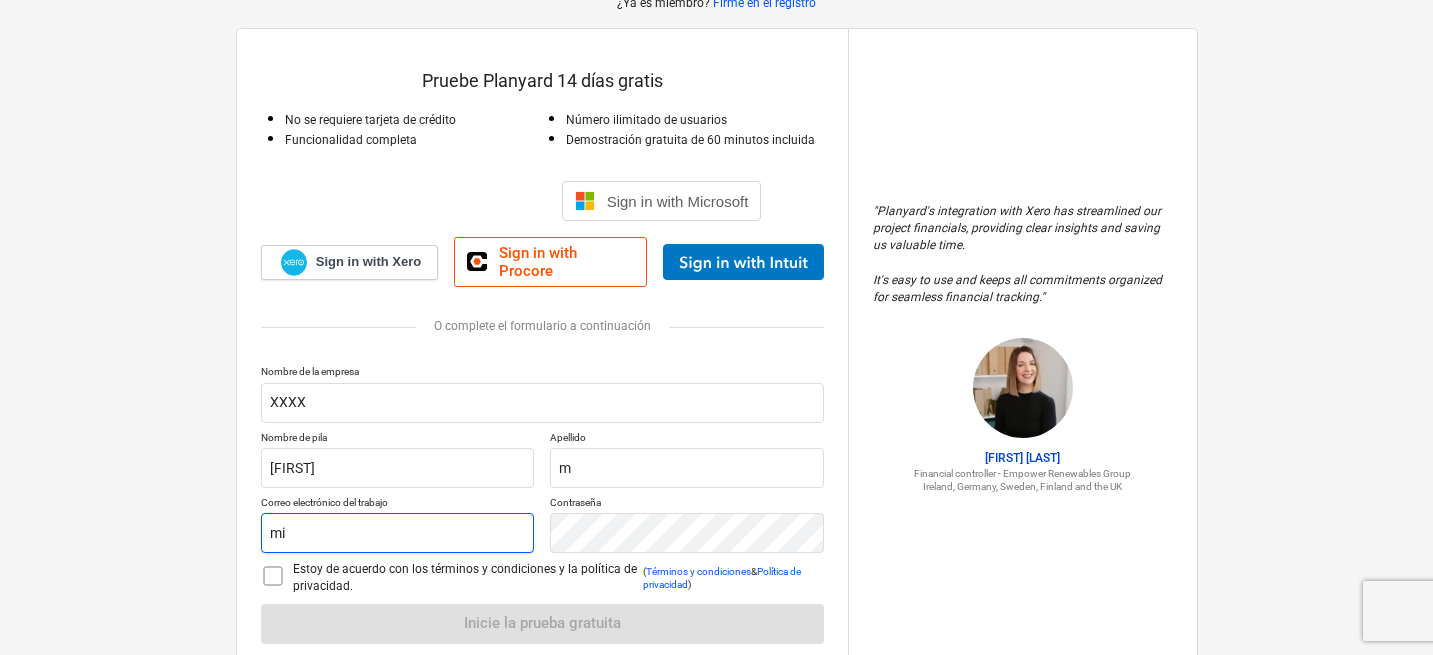 type on "m" 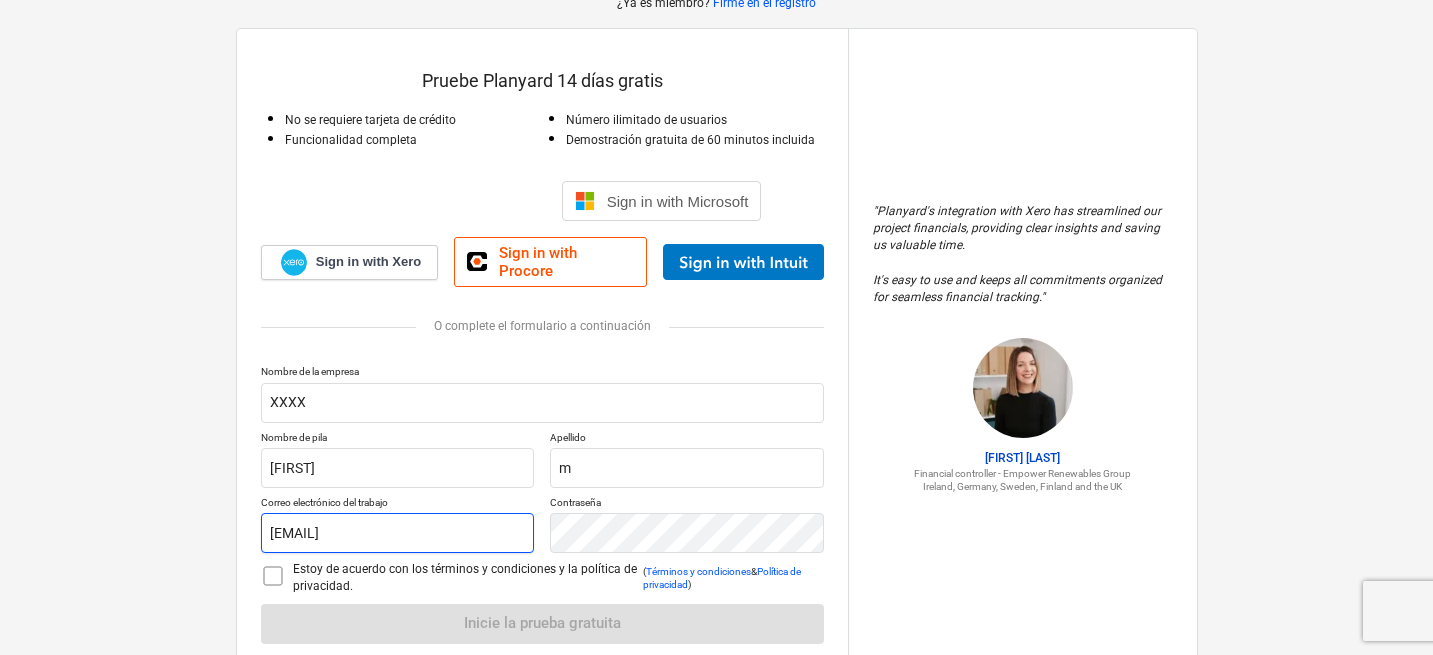 type on "[EMAIL]" 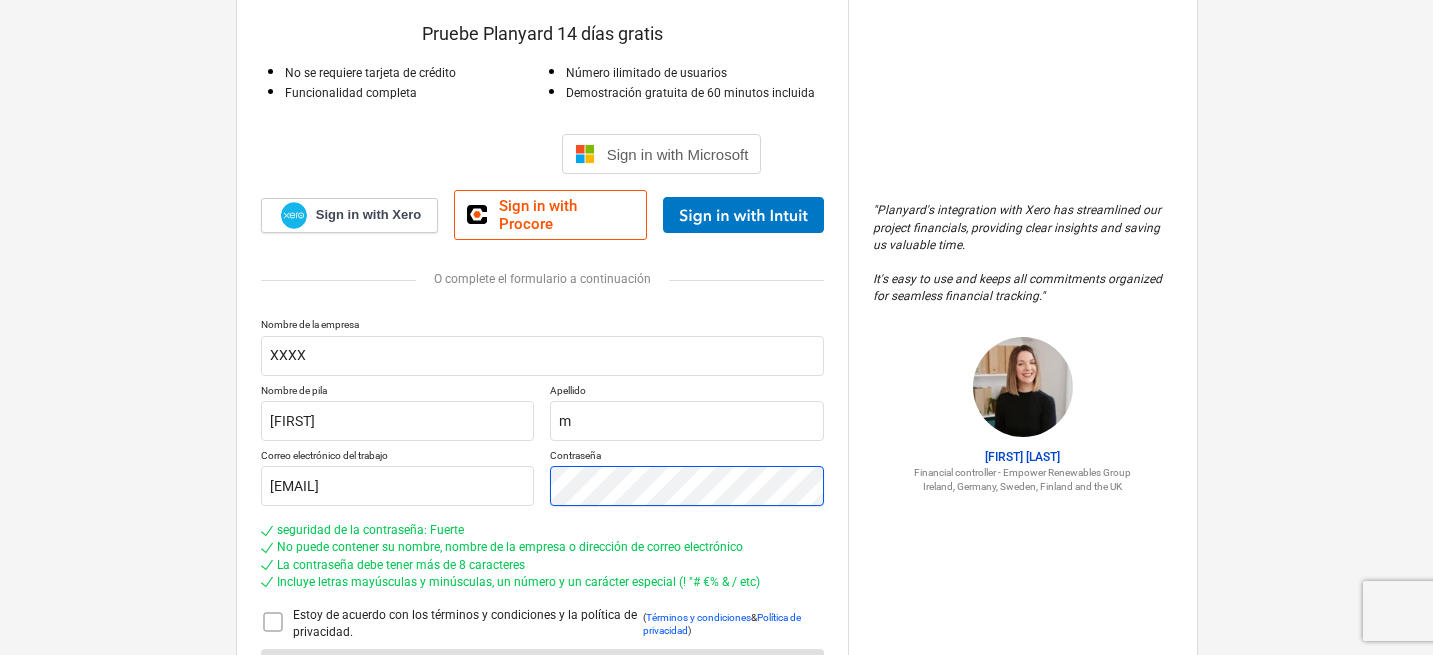 scroll, scrollTop: 234, scrollLeft: 0, axis: vertical 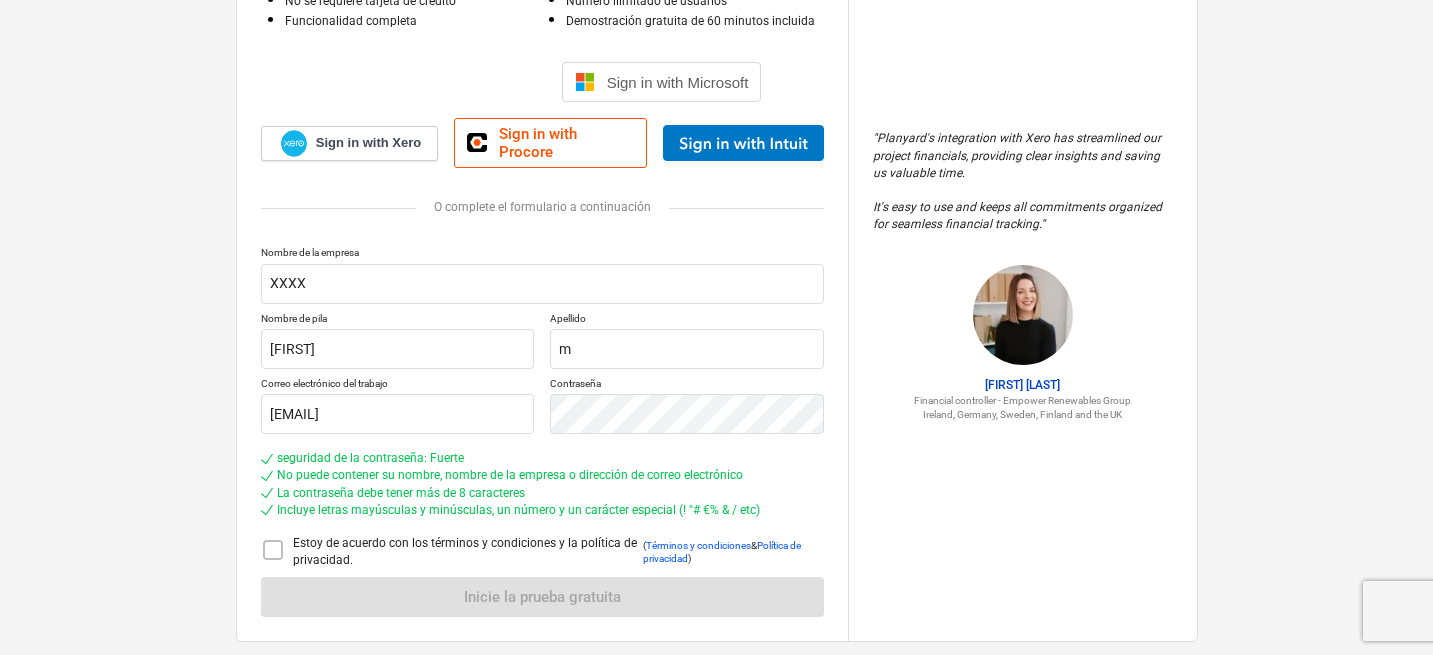 click 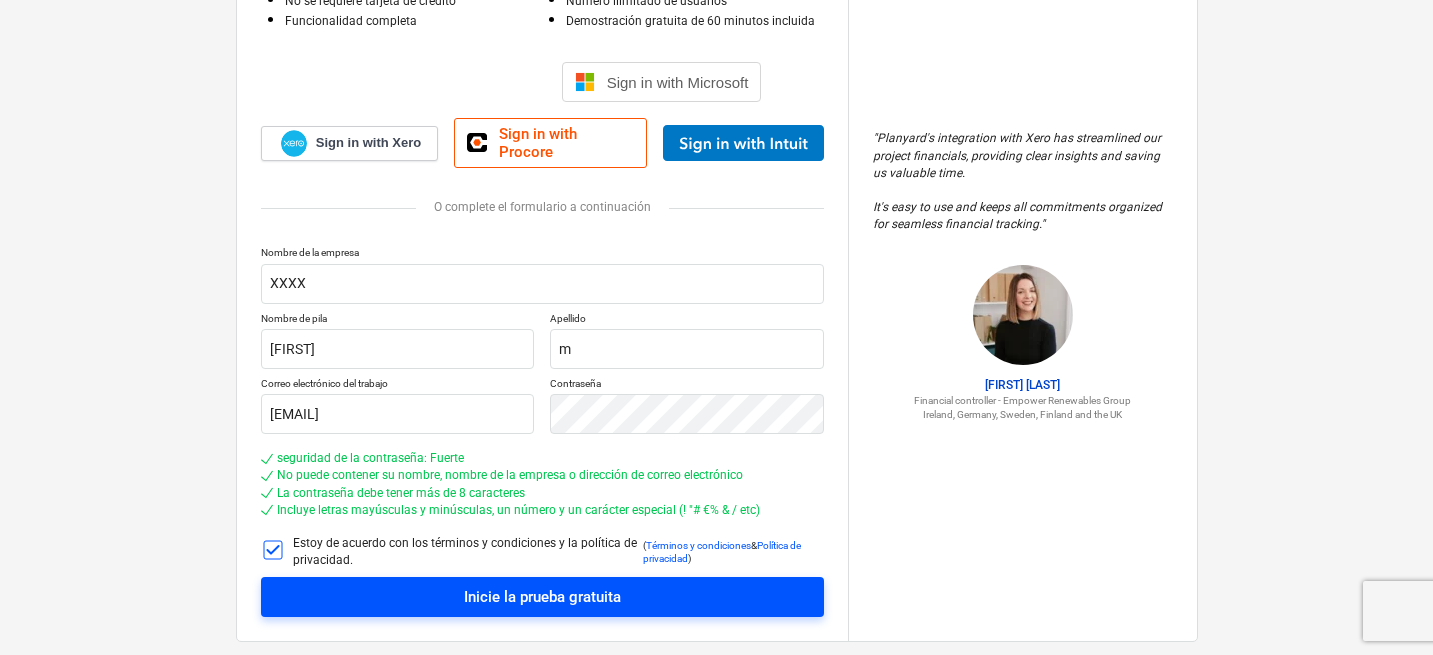 click on "Inicie la prueba gratuita" at bounding box center (542, 597) 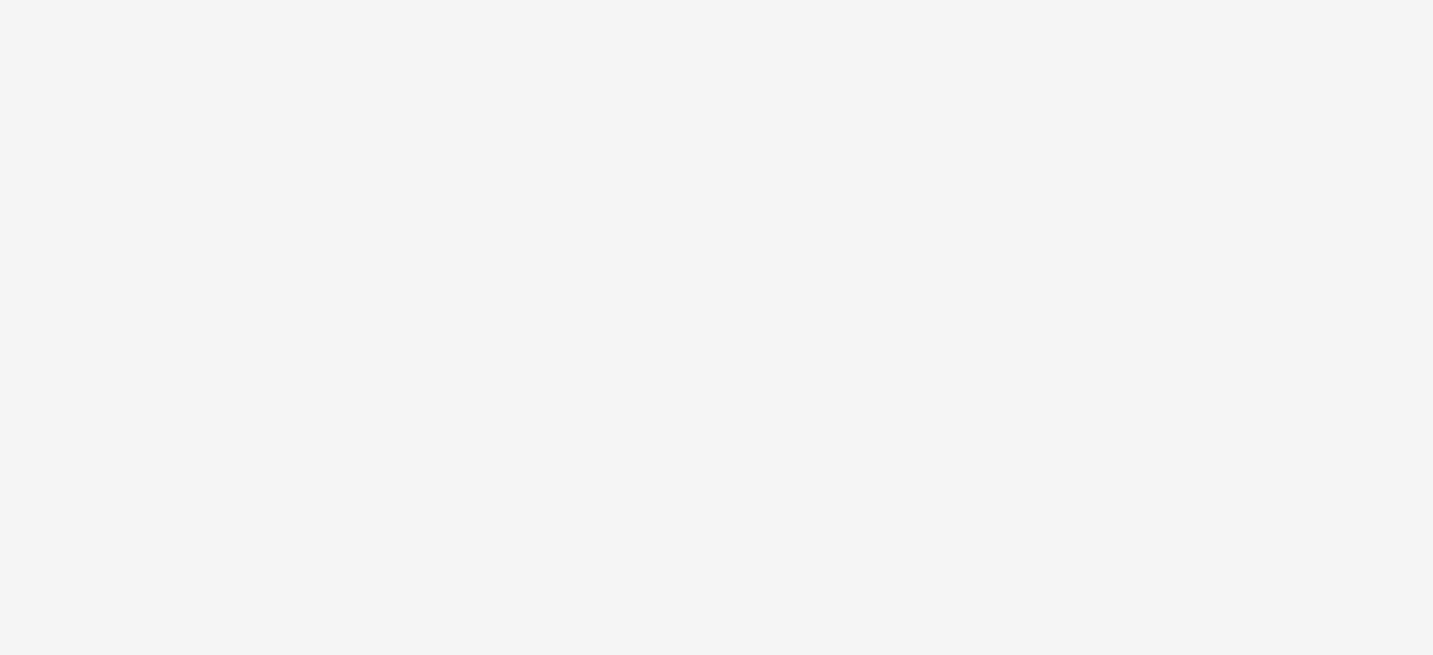 scroll, scrollTop: 33, scrollLeft: 0, axis: vertical 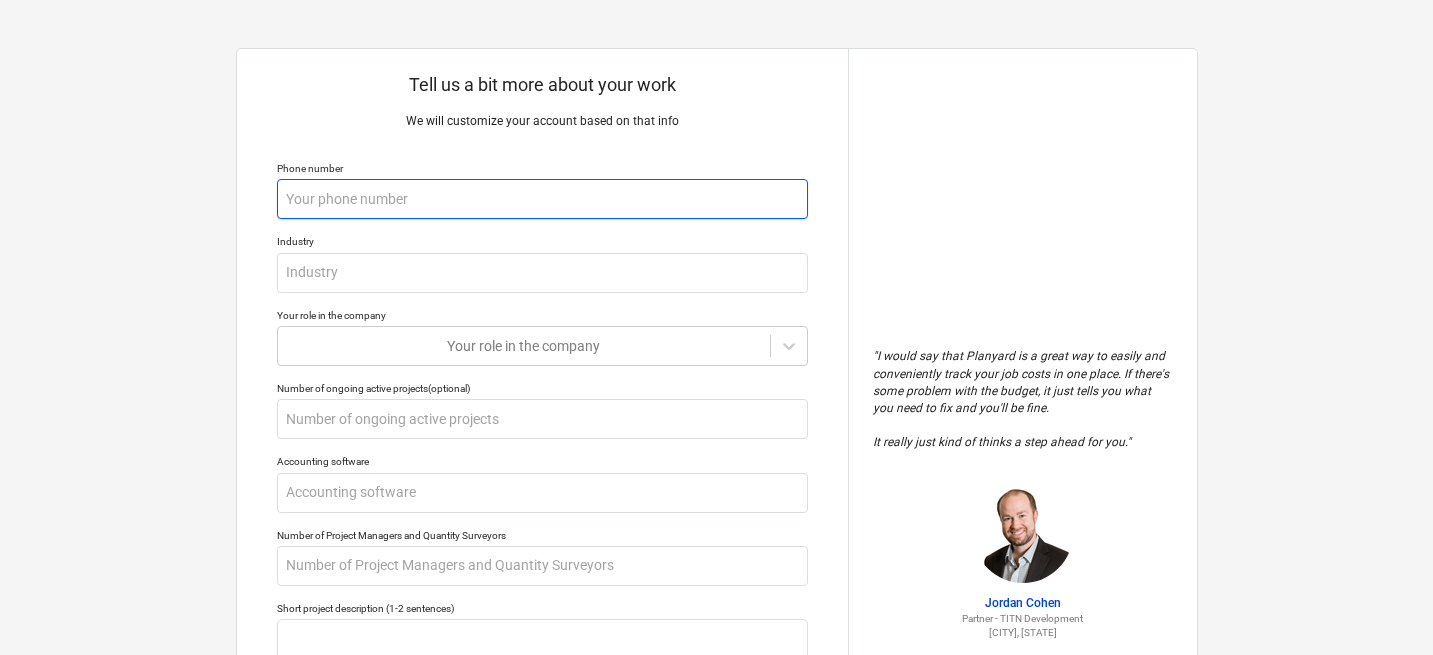 click at bounding box center (542, 199) 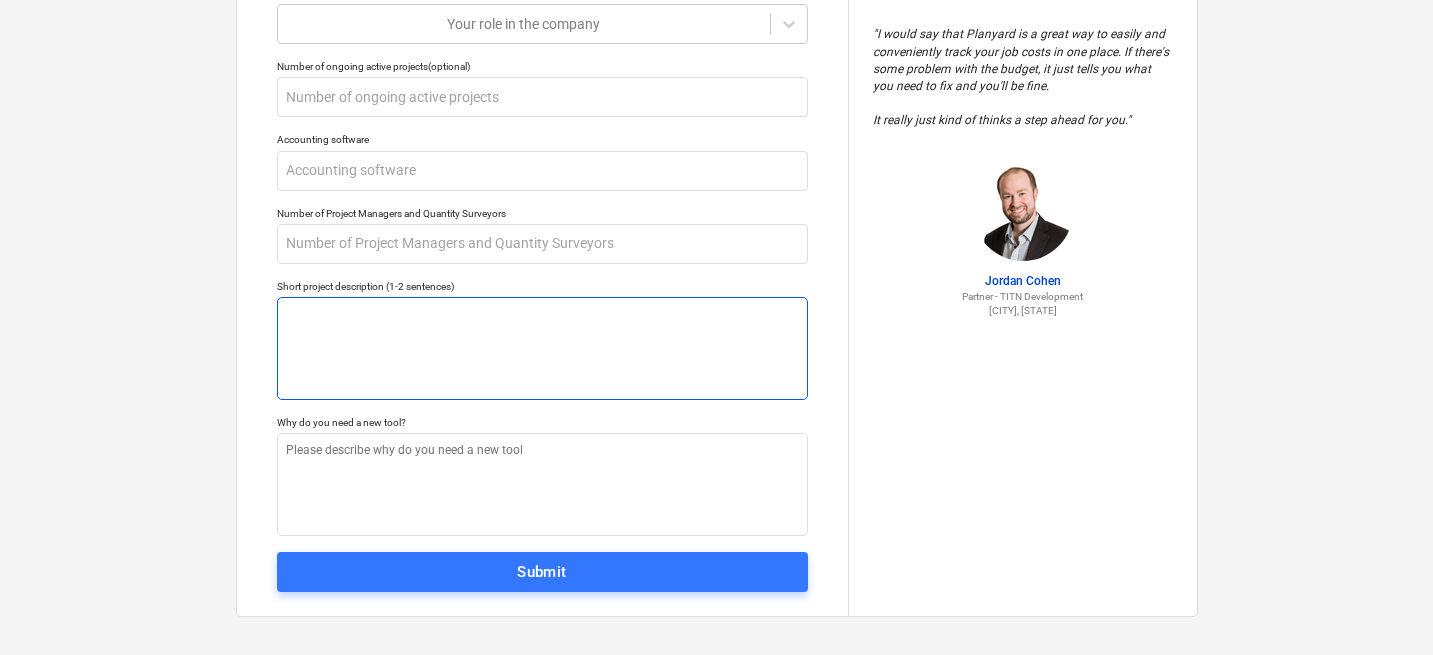 scroll, scrollTop: 332, scrollLeft: 0, axis: vertical 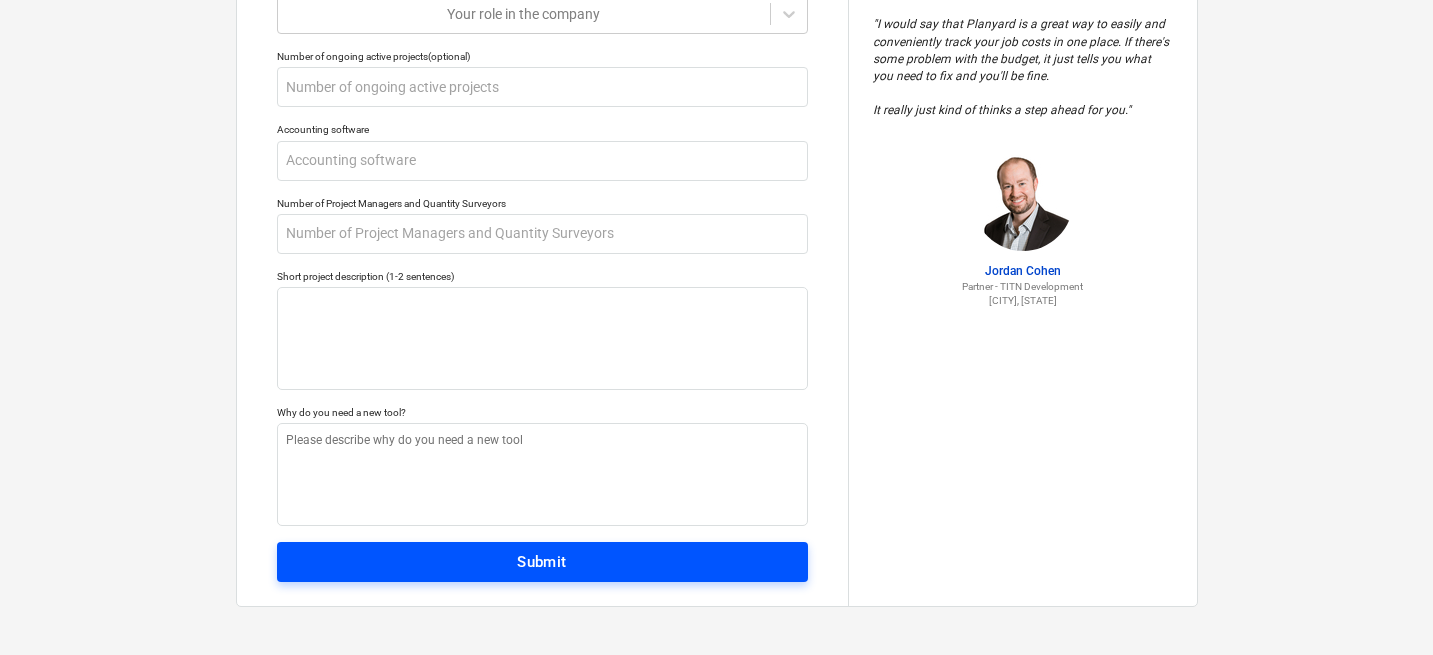 click on "Submit" at bounding box center (542, 562) 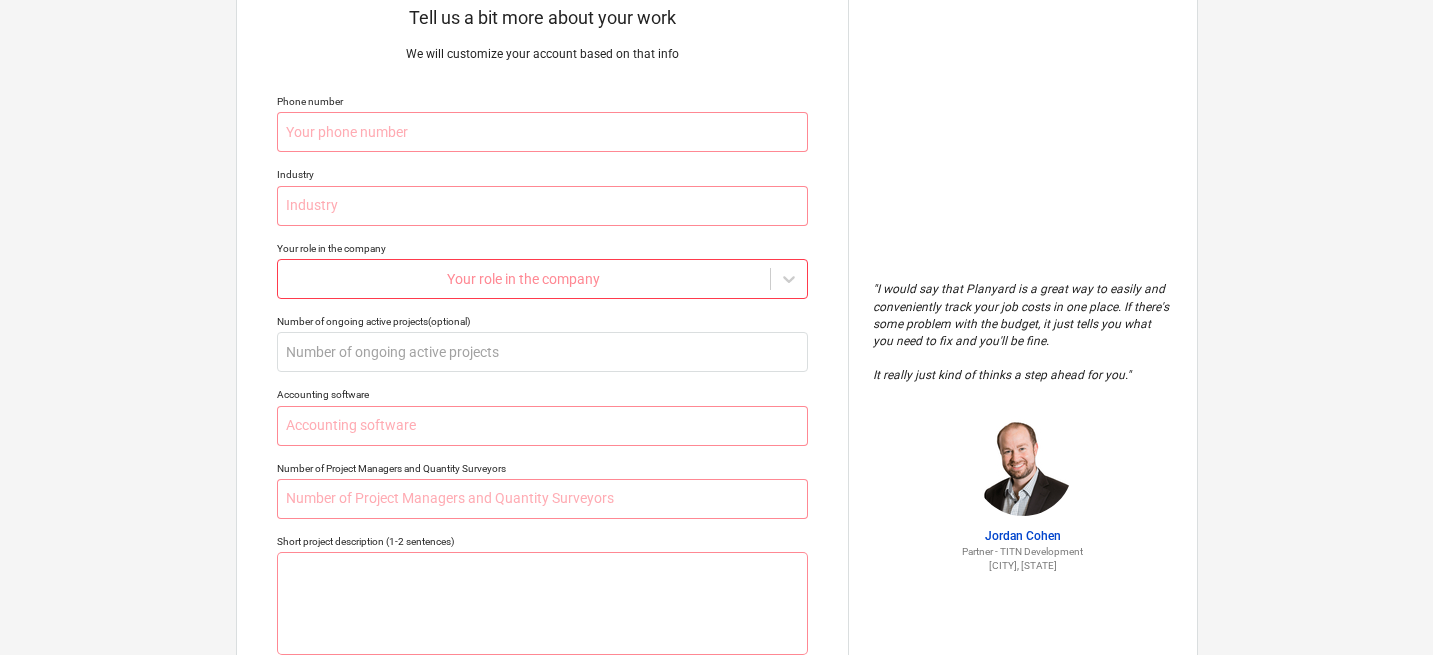 scroll, scrollTop: 0, scrollLeft: 0, axis: both 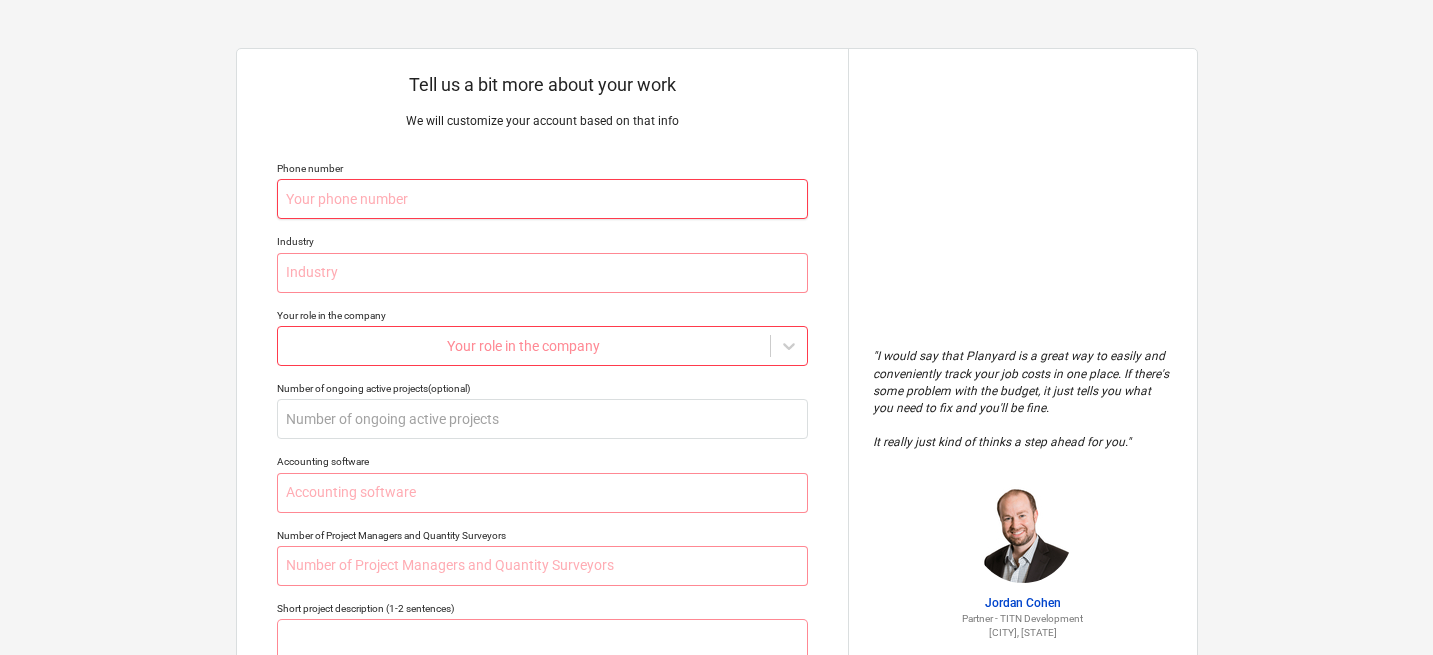 click at bounding box center [542, 199] 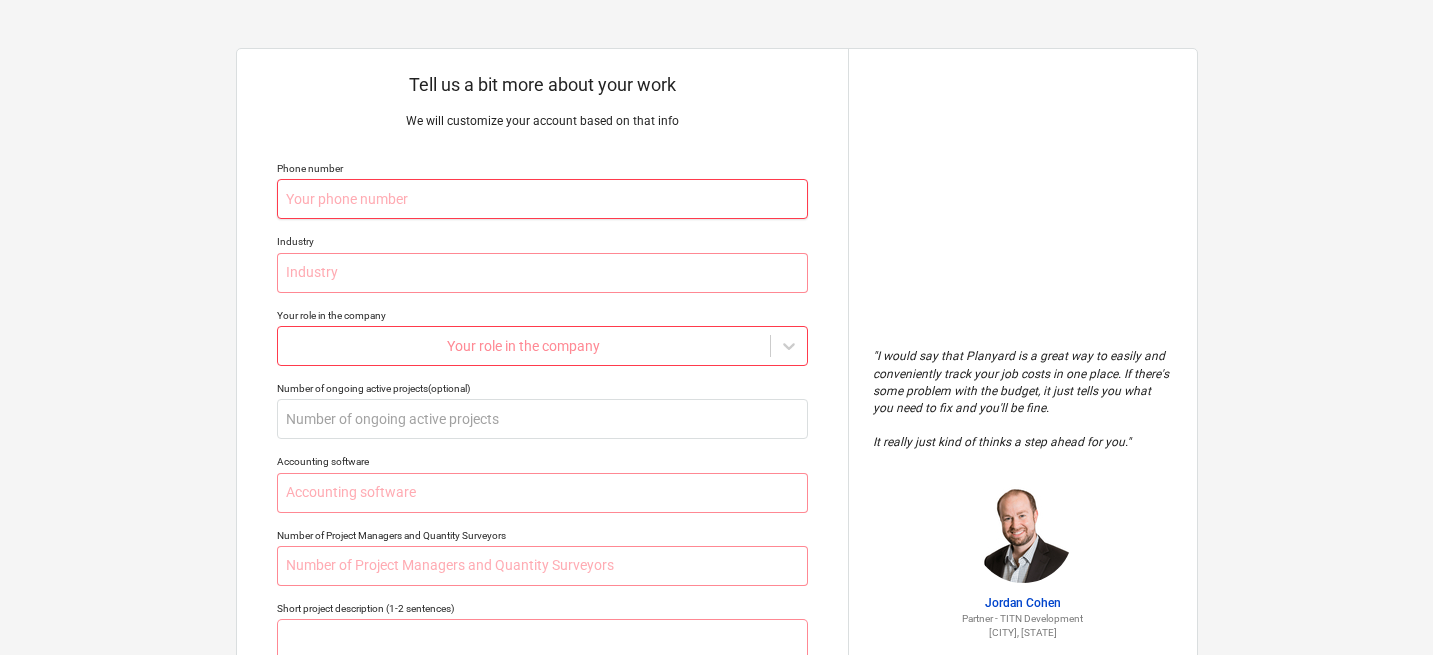 type on "x" 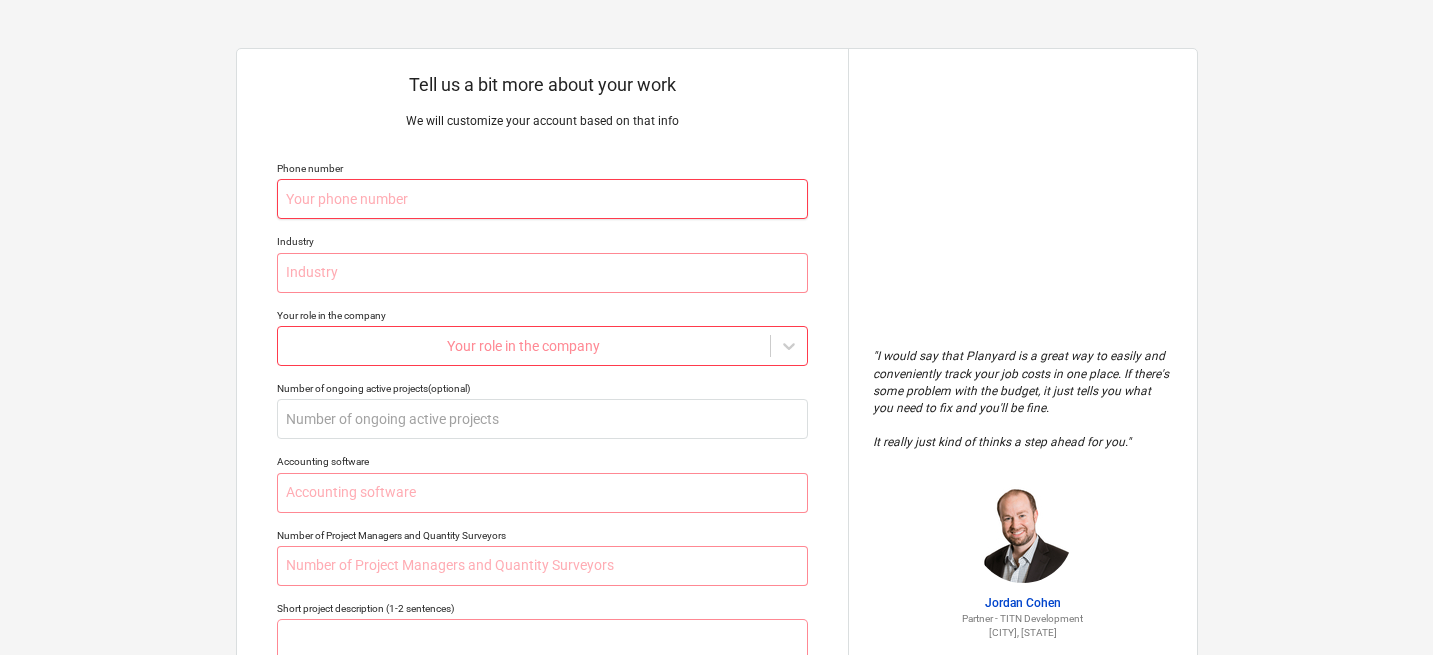 type on "2" 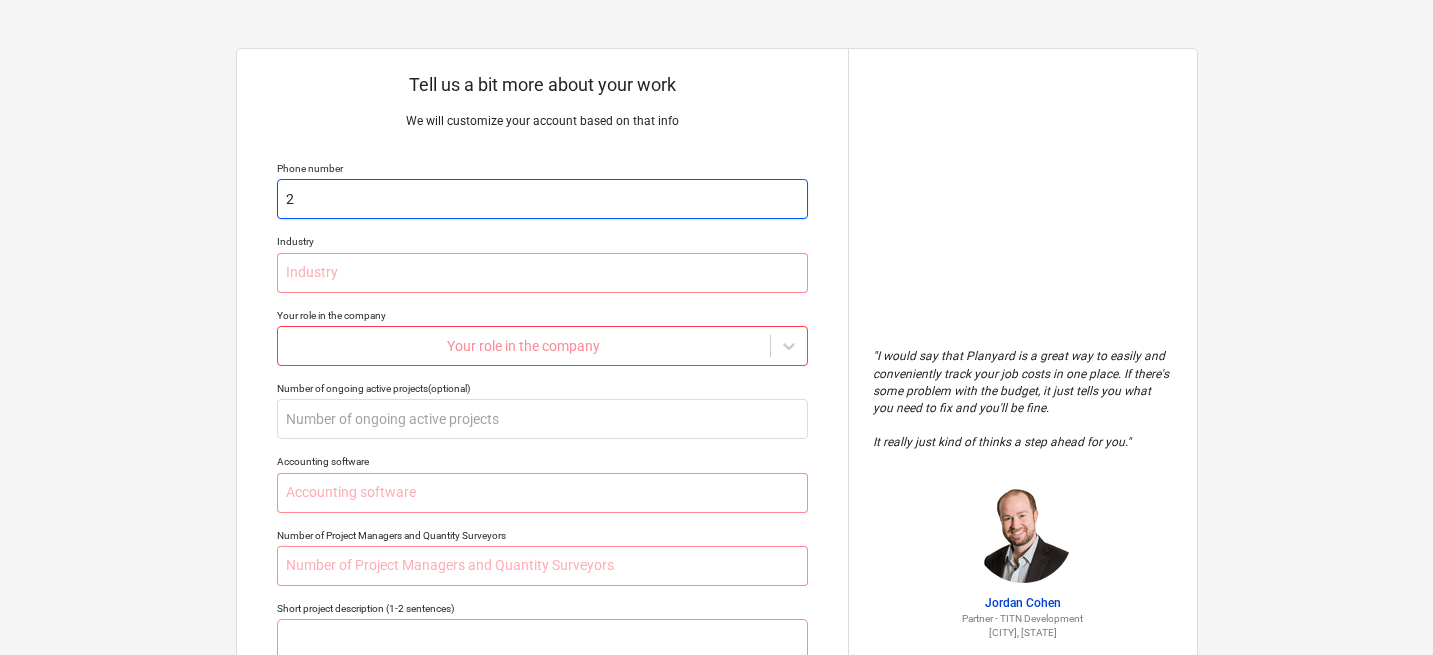 type on "x" 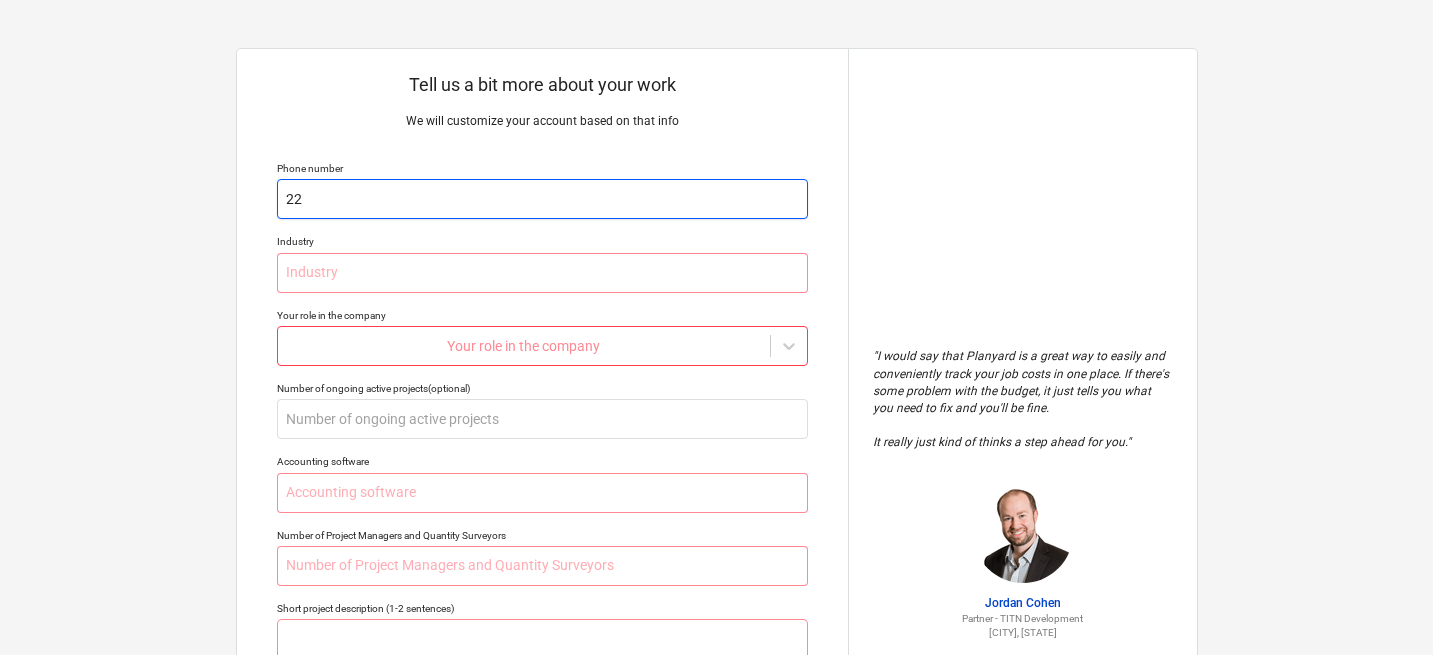 type on "x" 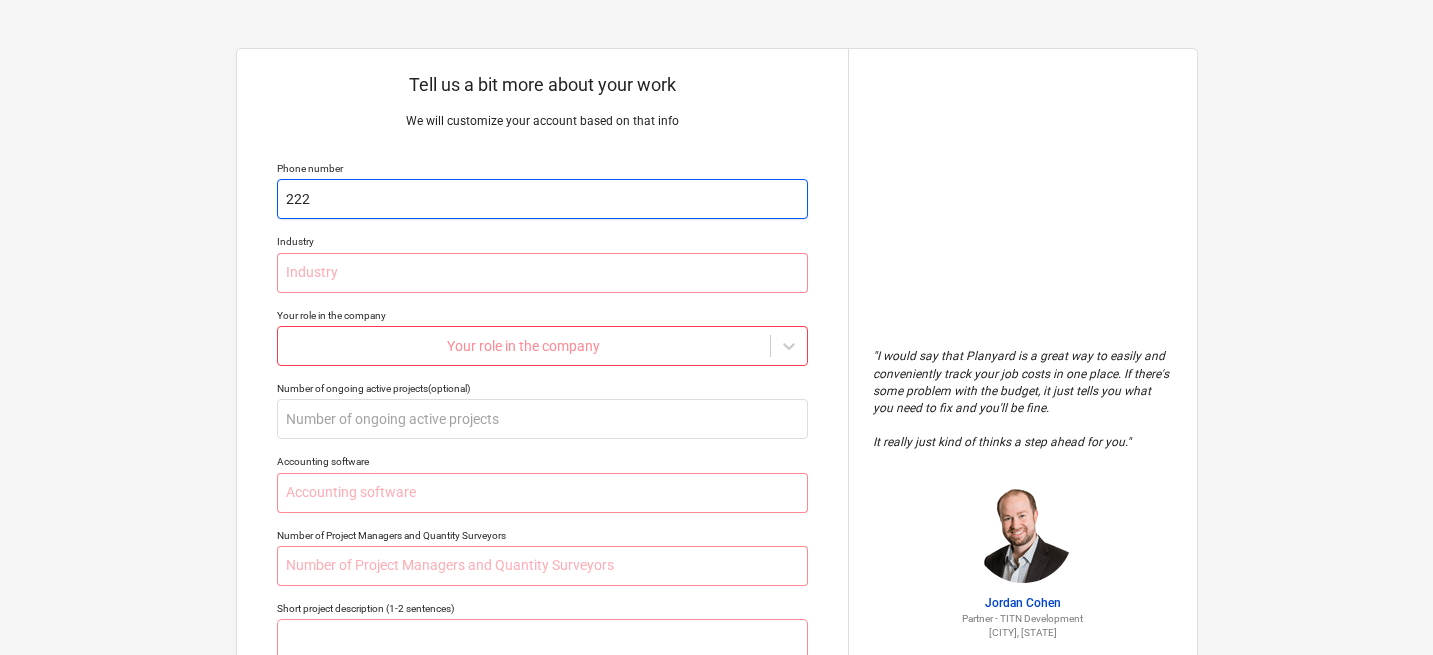 type on "x" 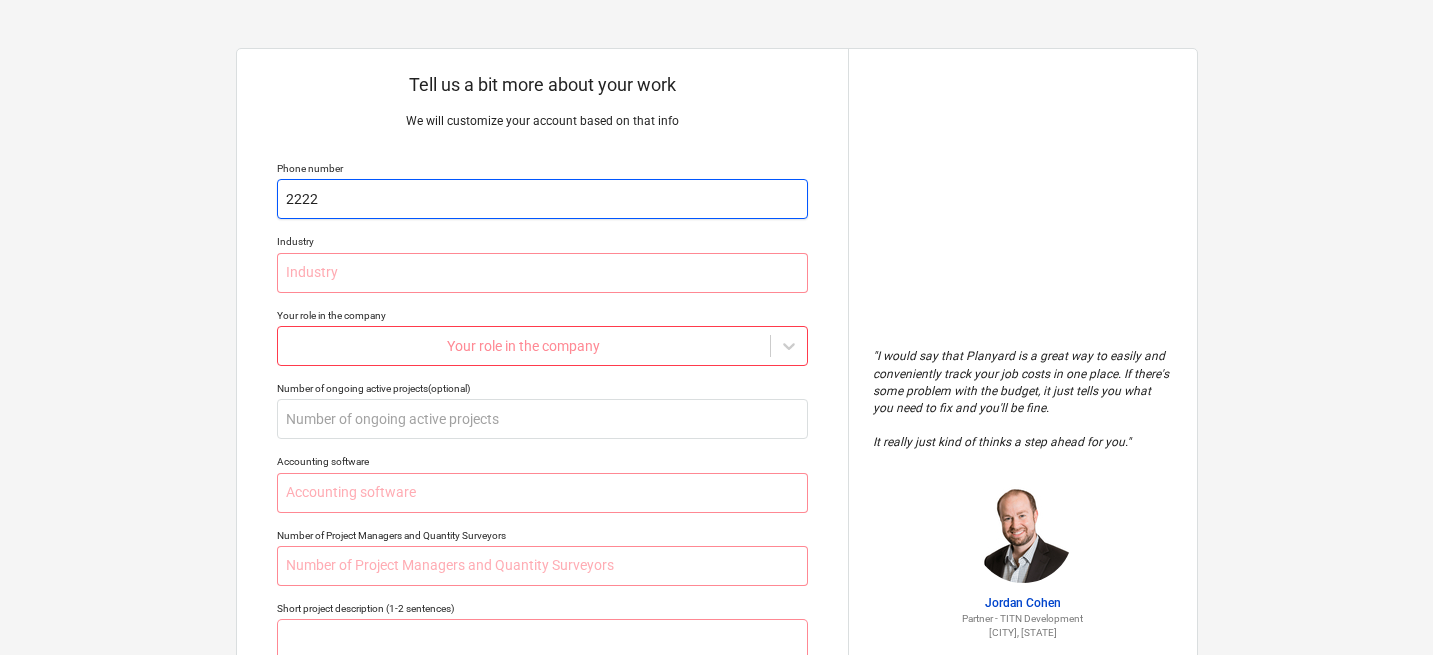 type on "x" 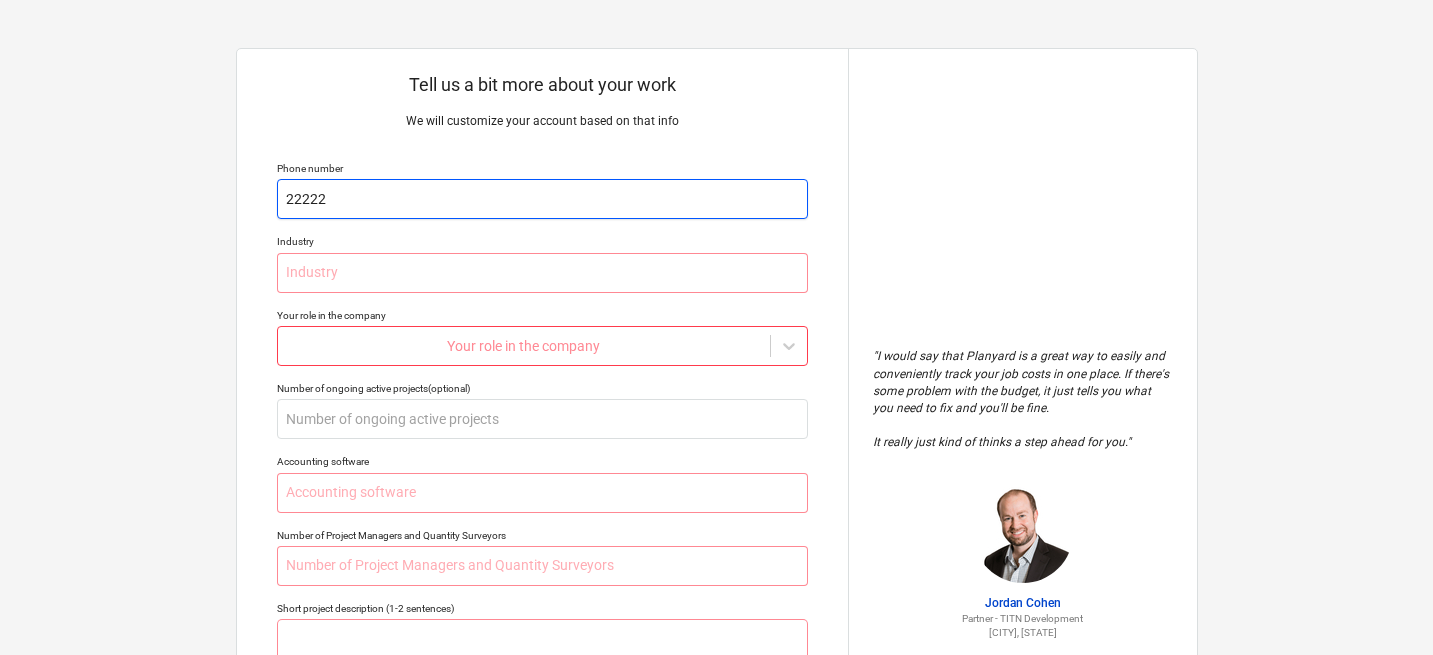 type on "x" 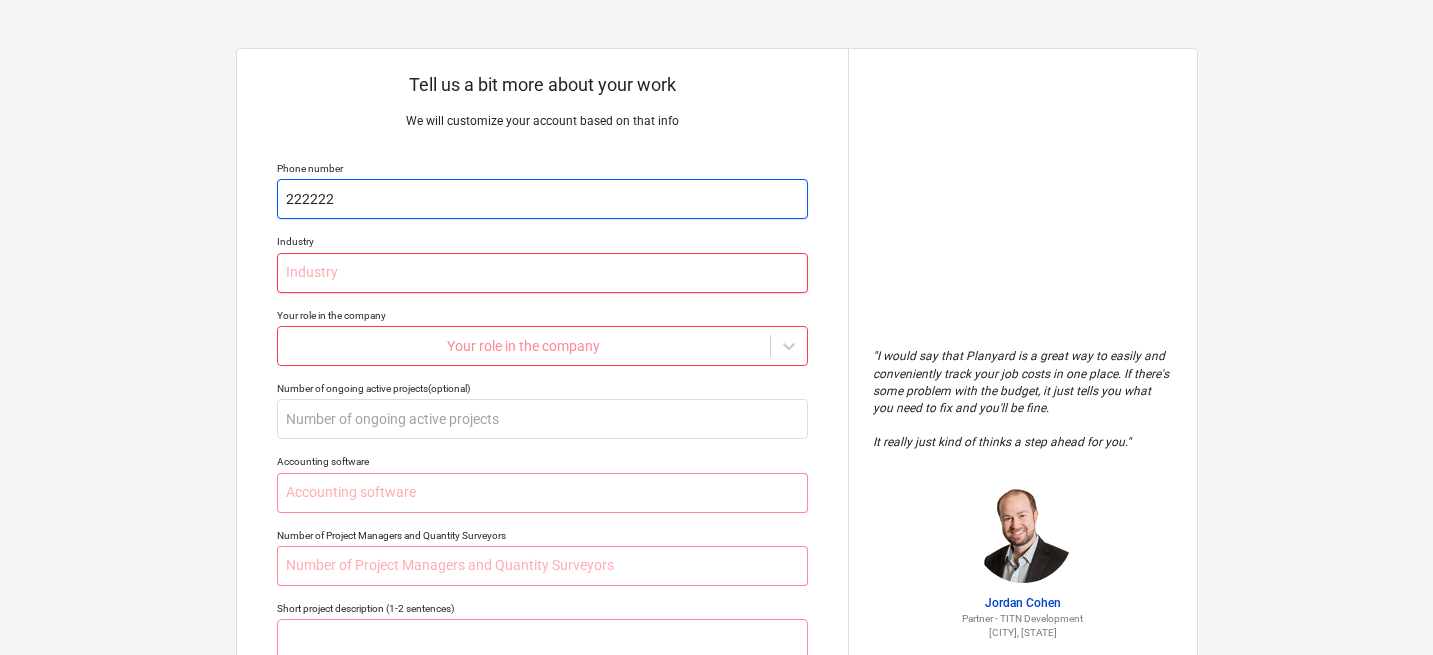 type on "222222" 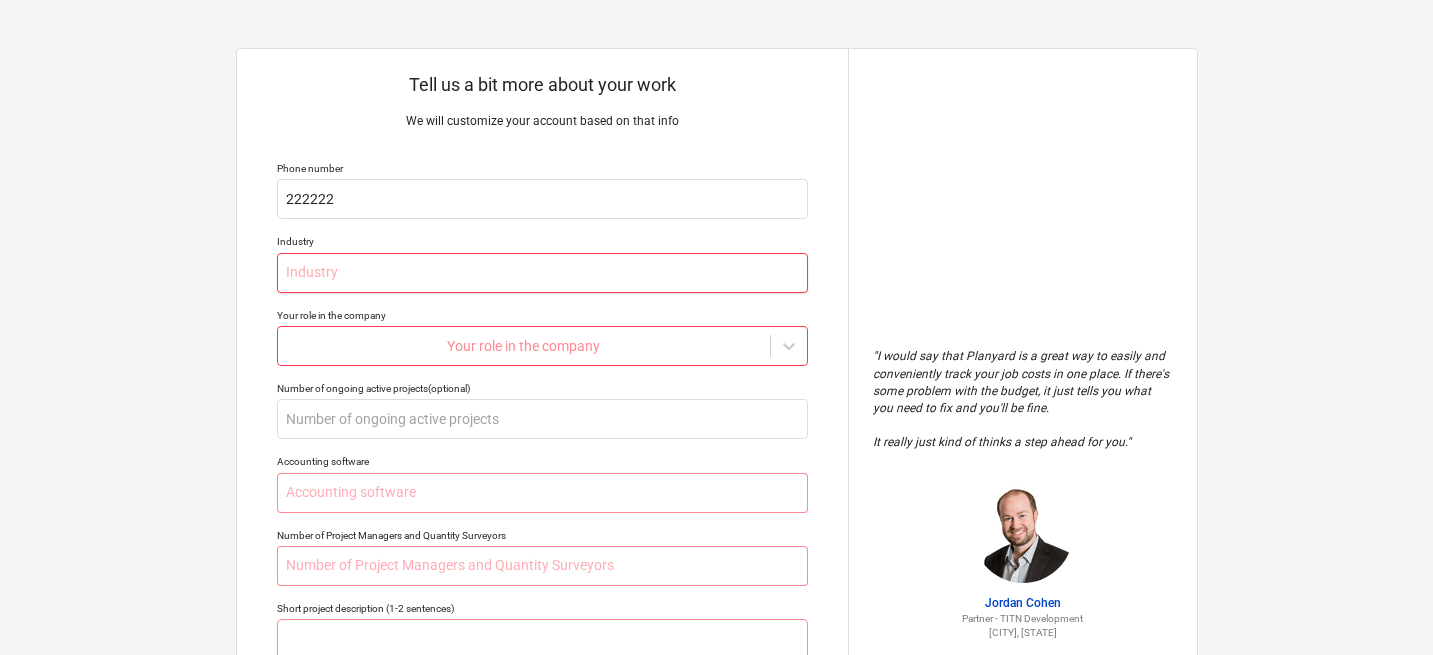 click at bounding box center (542, 273) 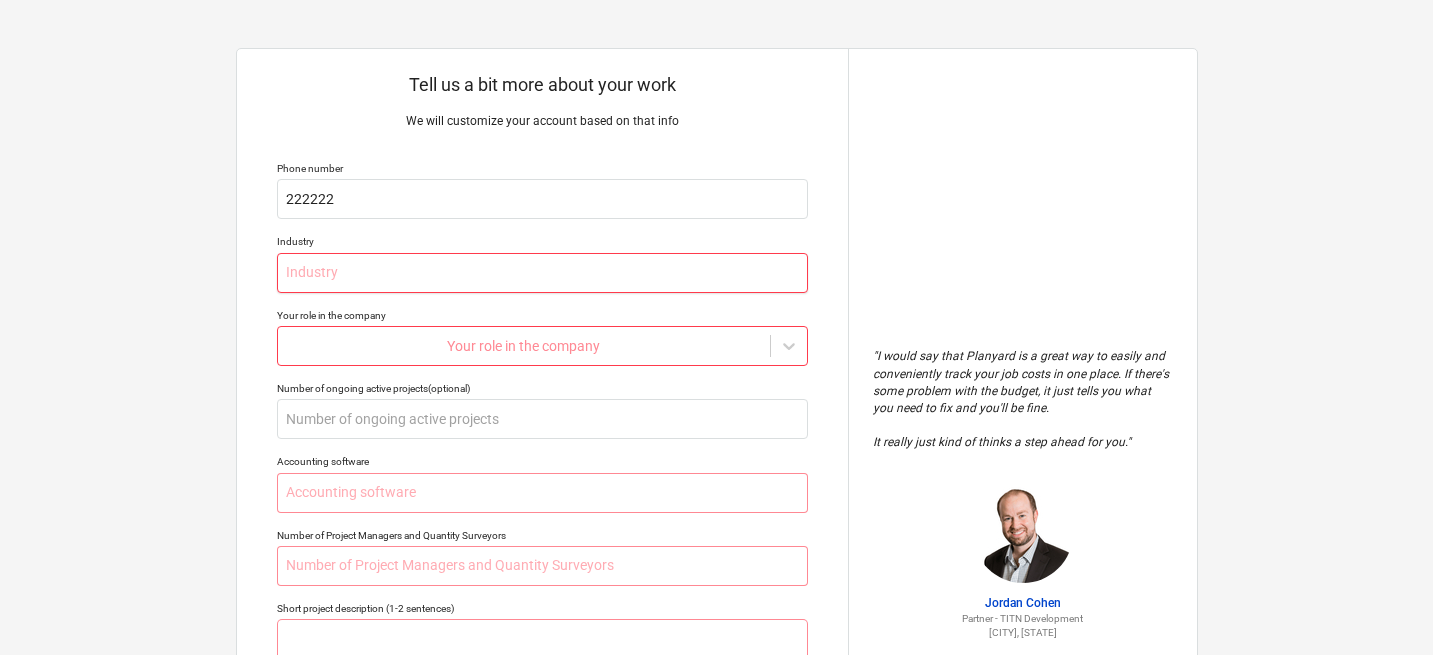 type on "x" 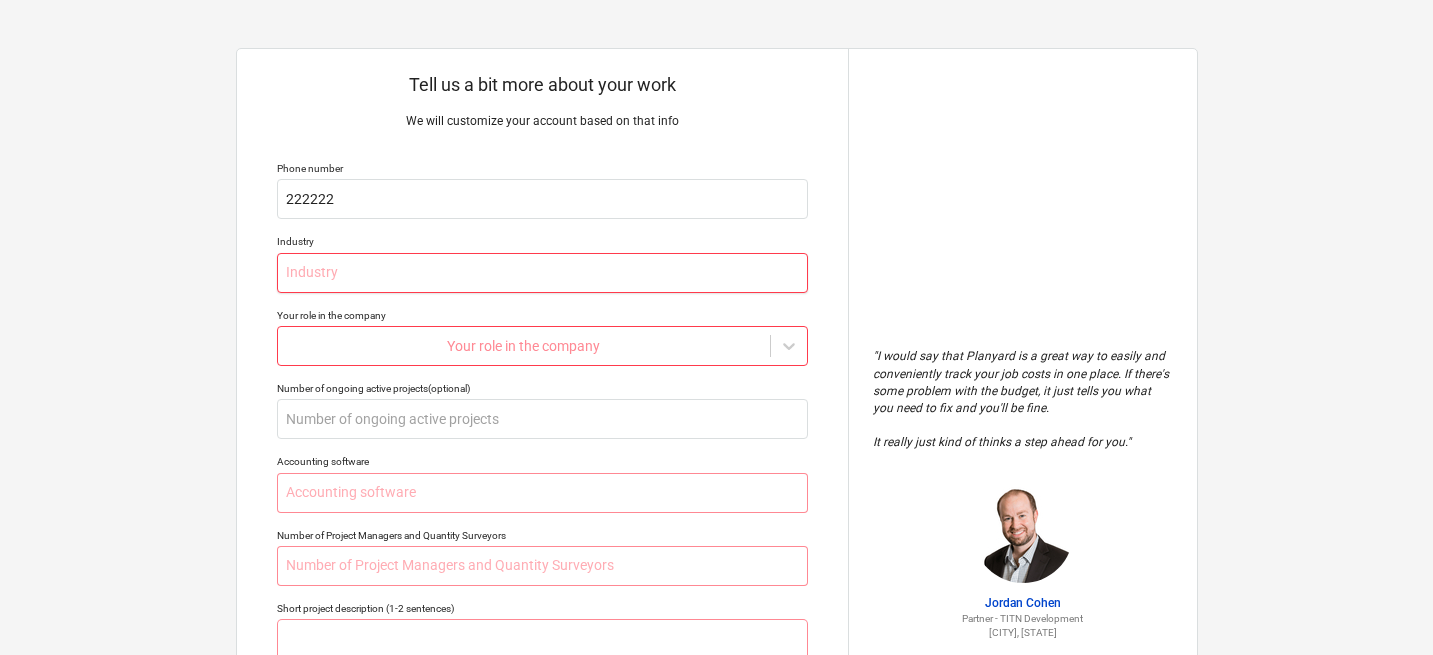 type on "o" 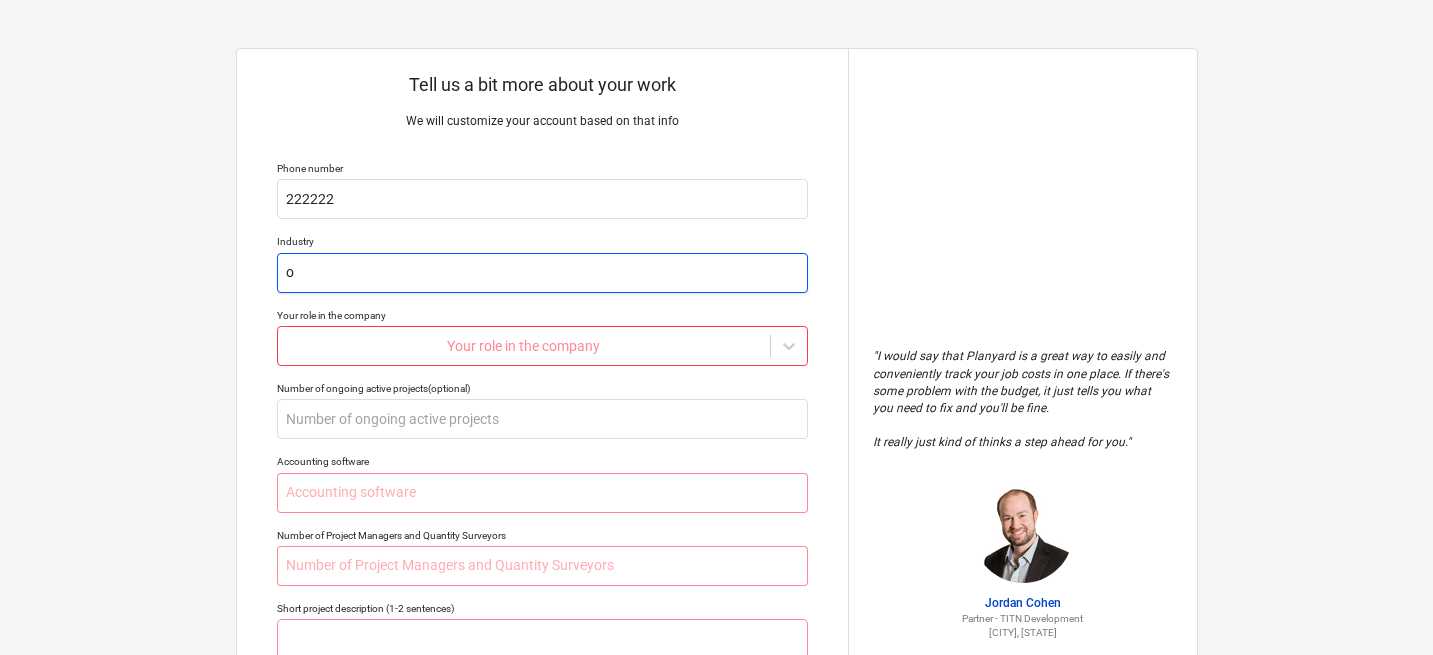 type on "x" 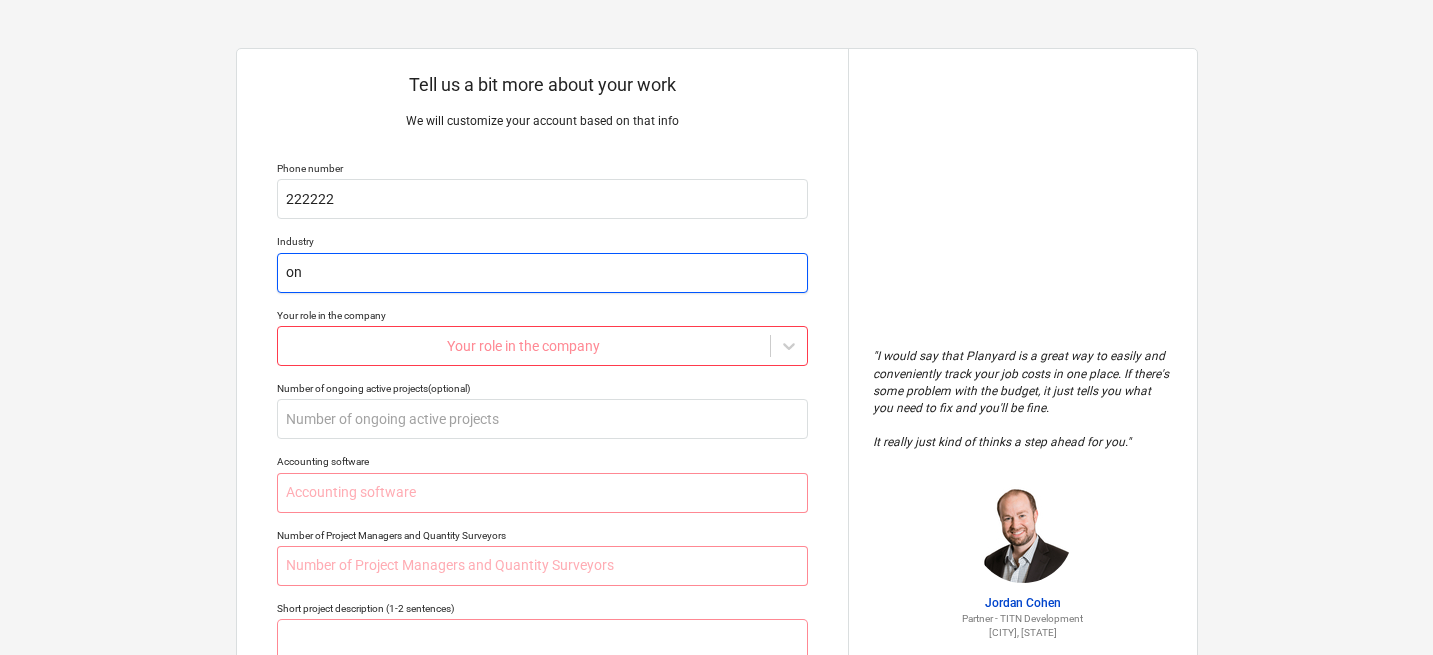 type on "x" 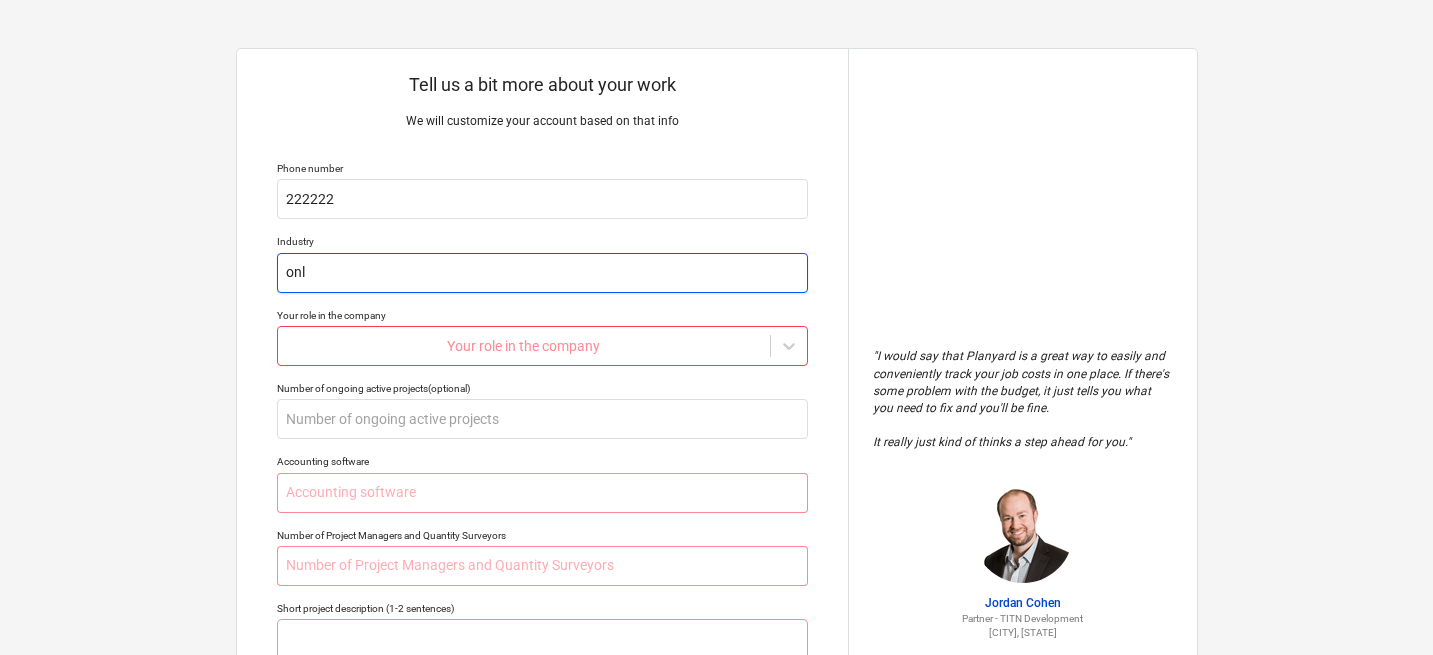 type on "x" 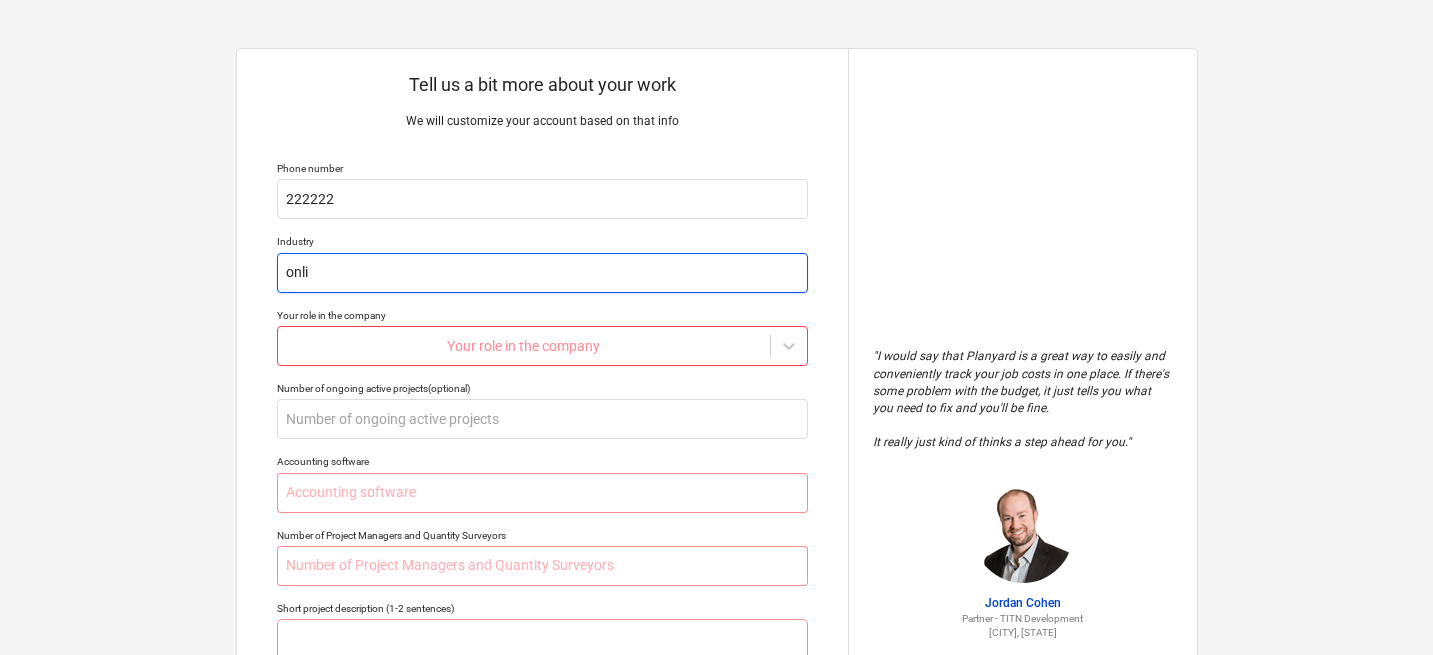 type on "x" 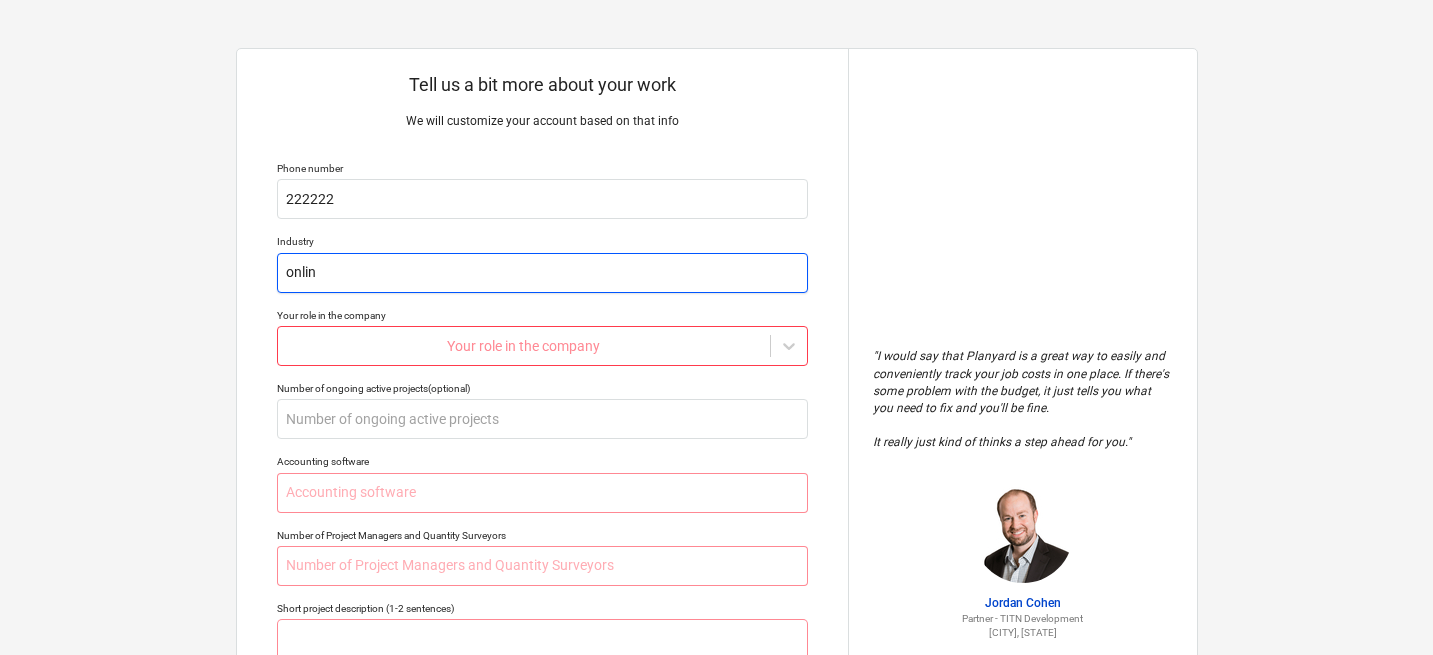 type on "online" 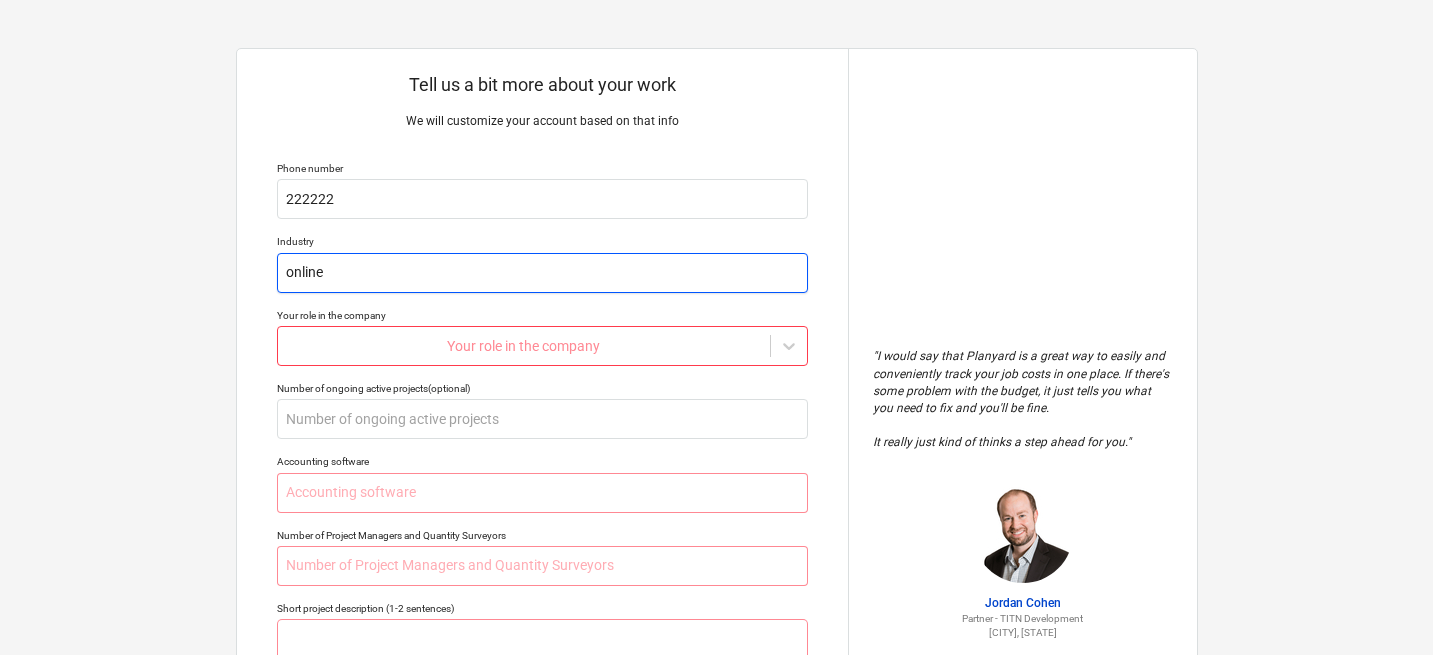 type on "x" 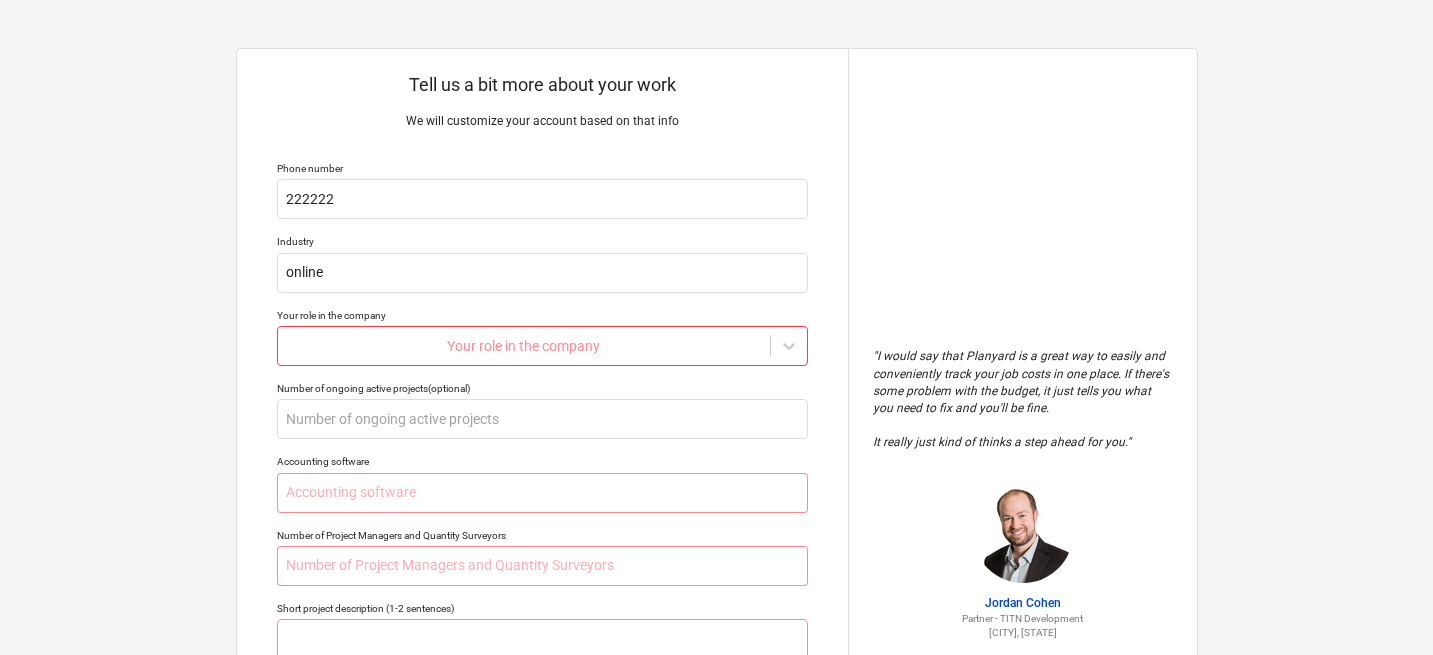 click on "Your role in the company" at bounding box center [542, 346] 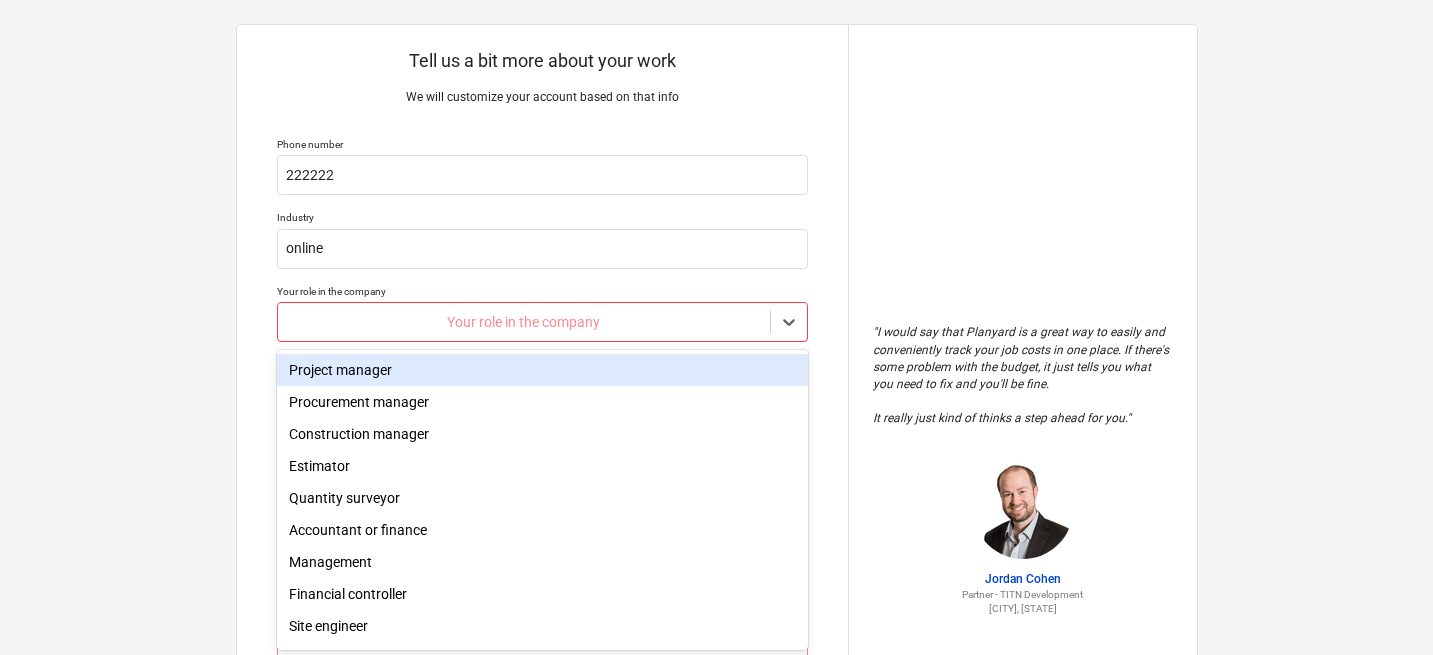 scroll, scrollTop: 27, scrollLeft: 0, axis: vertical 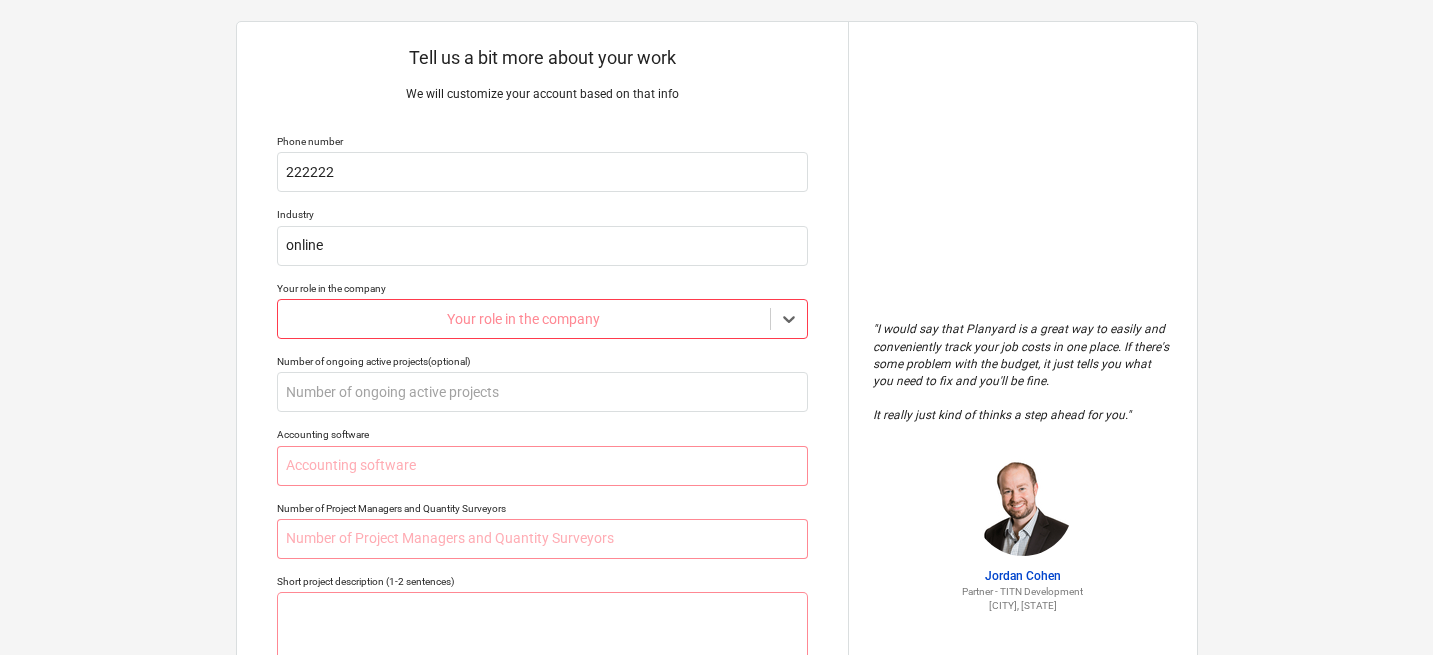 click at bounding box center (524, 319) 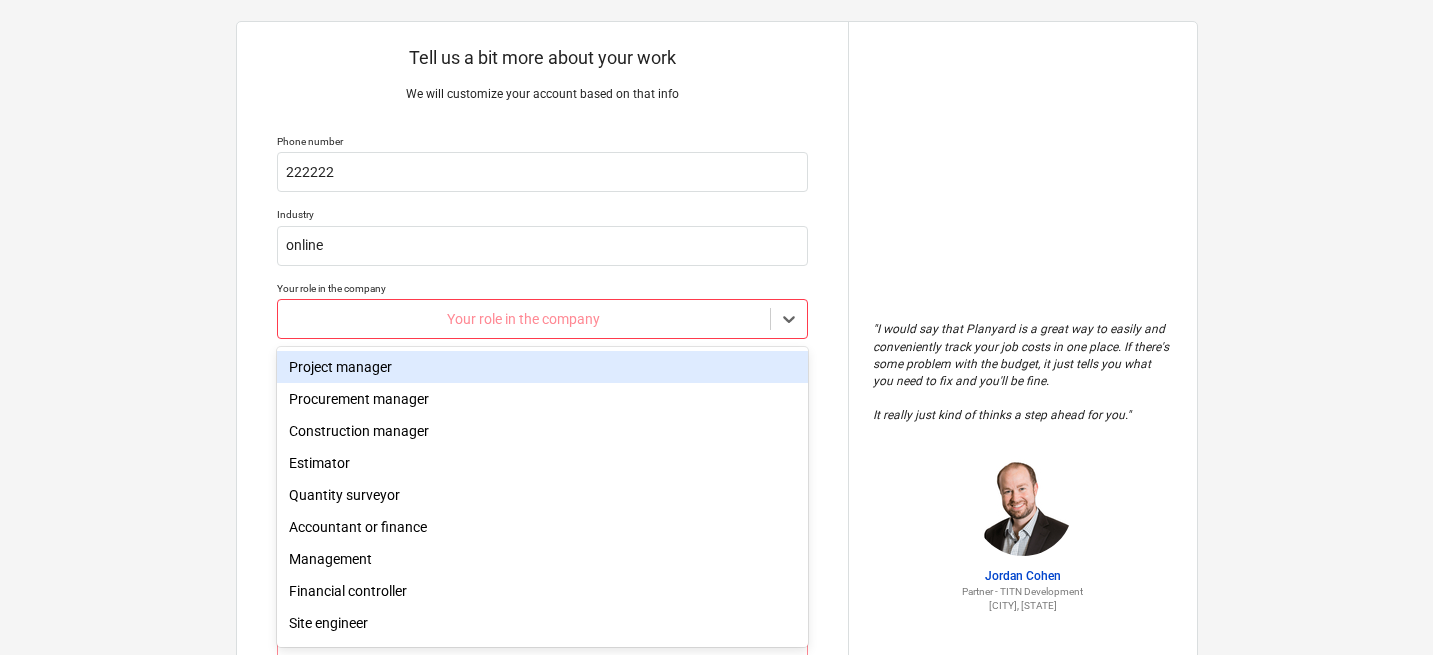 click on "" I would say that Planyard is a great way to easily and conveniently track your job costs in one place. If there's some problem with the budget, it just tells you what you need to fix and you'll be fine.
It really just kind of thinks a step ahead for you. " [FIRST] [LAST] Partner - TITN Development [CITY], [STATE]" at bounding box center (1022, 466) 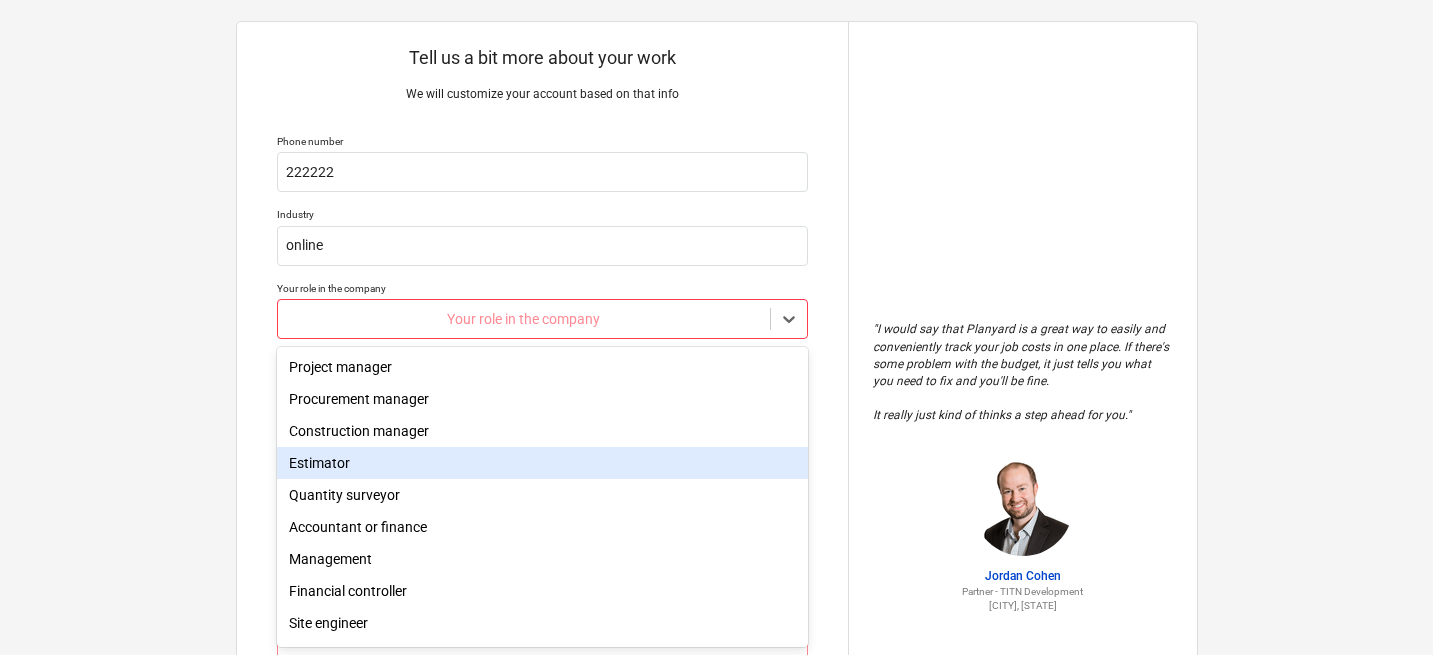 click on "Estimator" at bounding box center (542, 463) 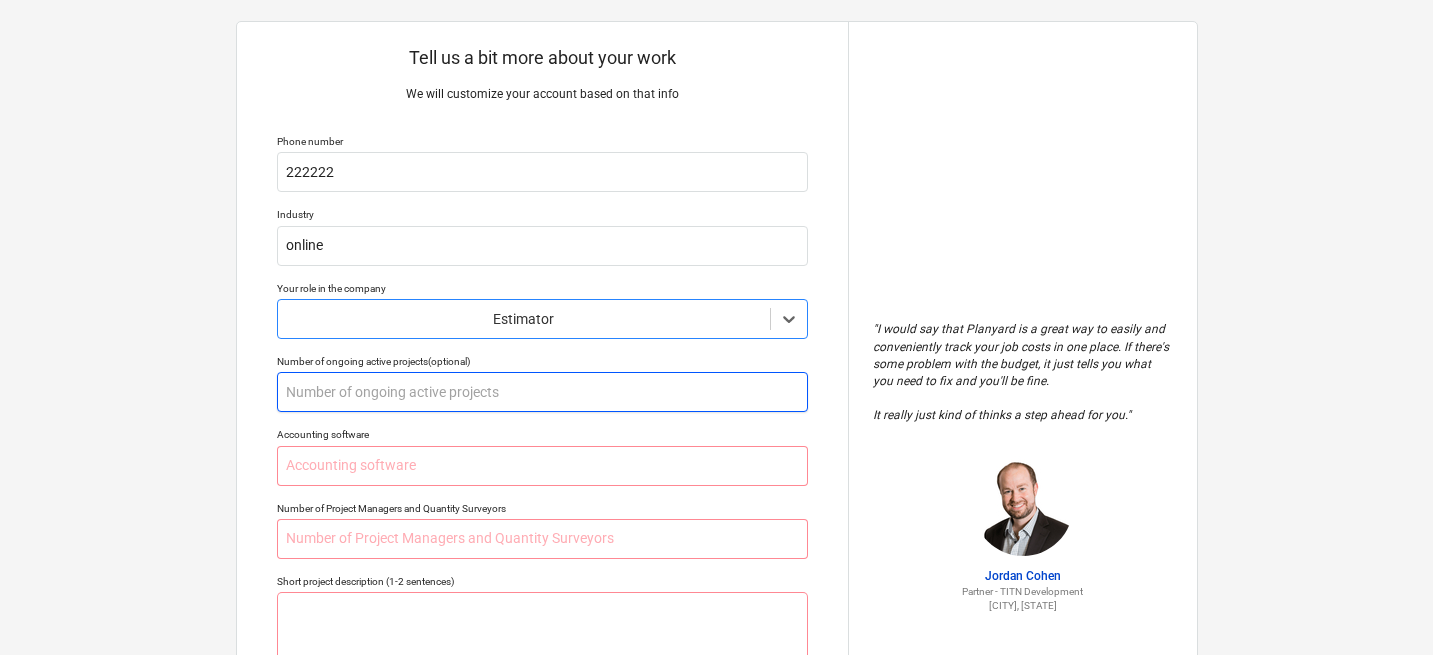 click at bounding box center [542, 392] 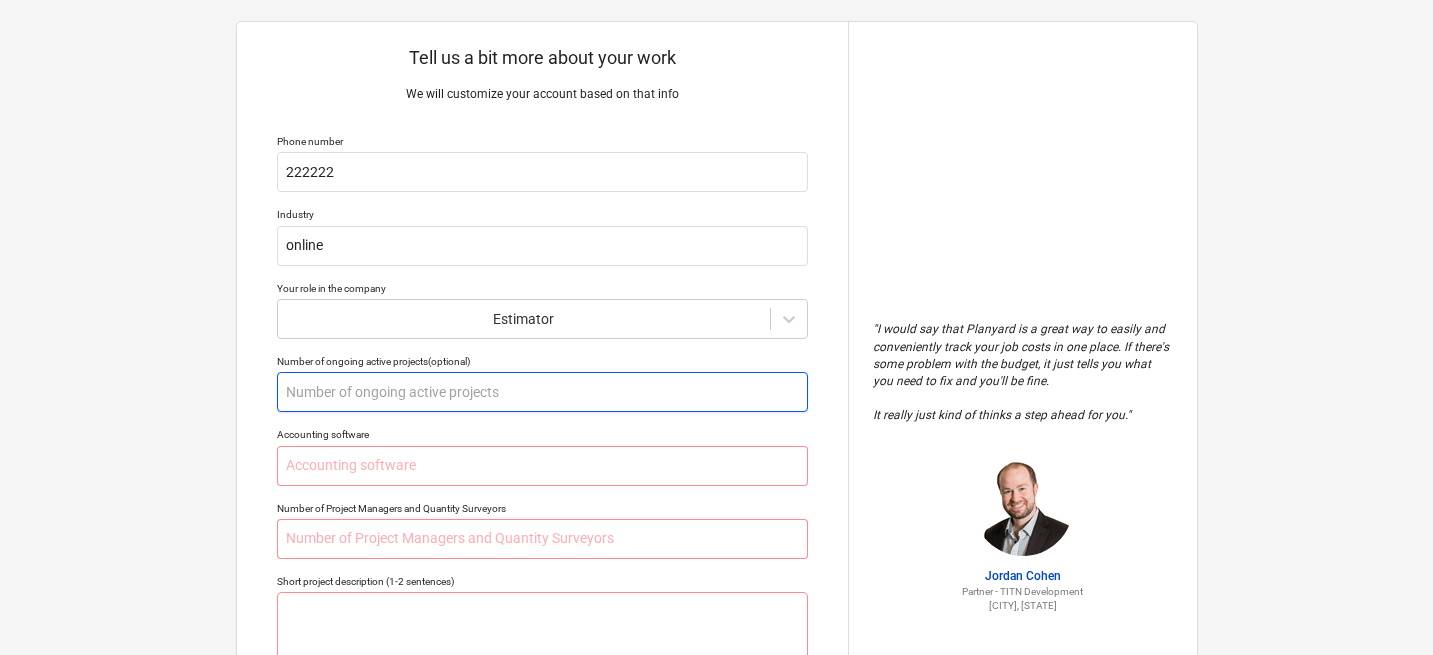 click at bounding box center [542, 392] 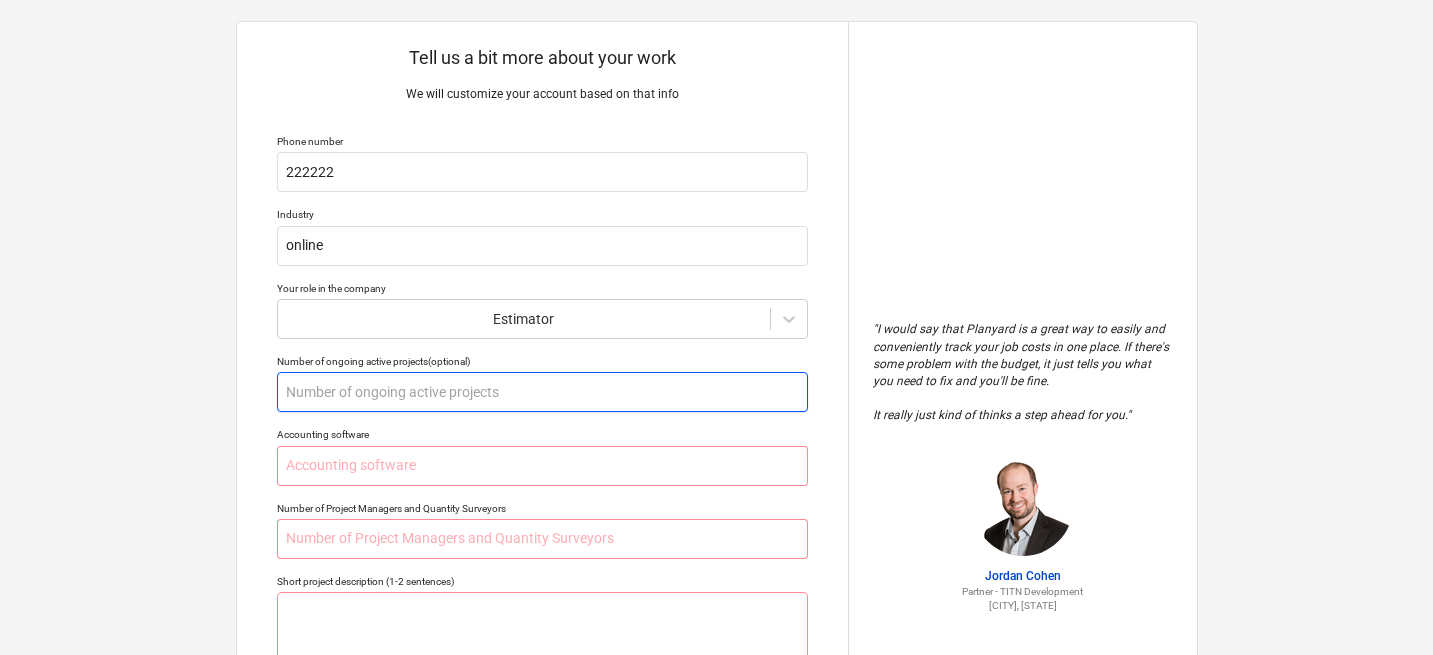 type on "x" 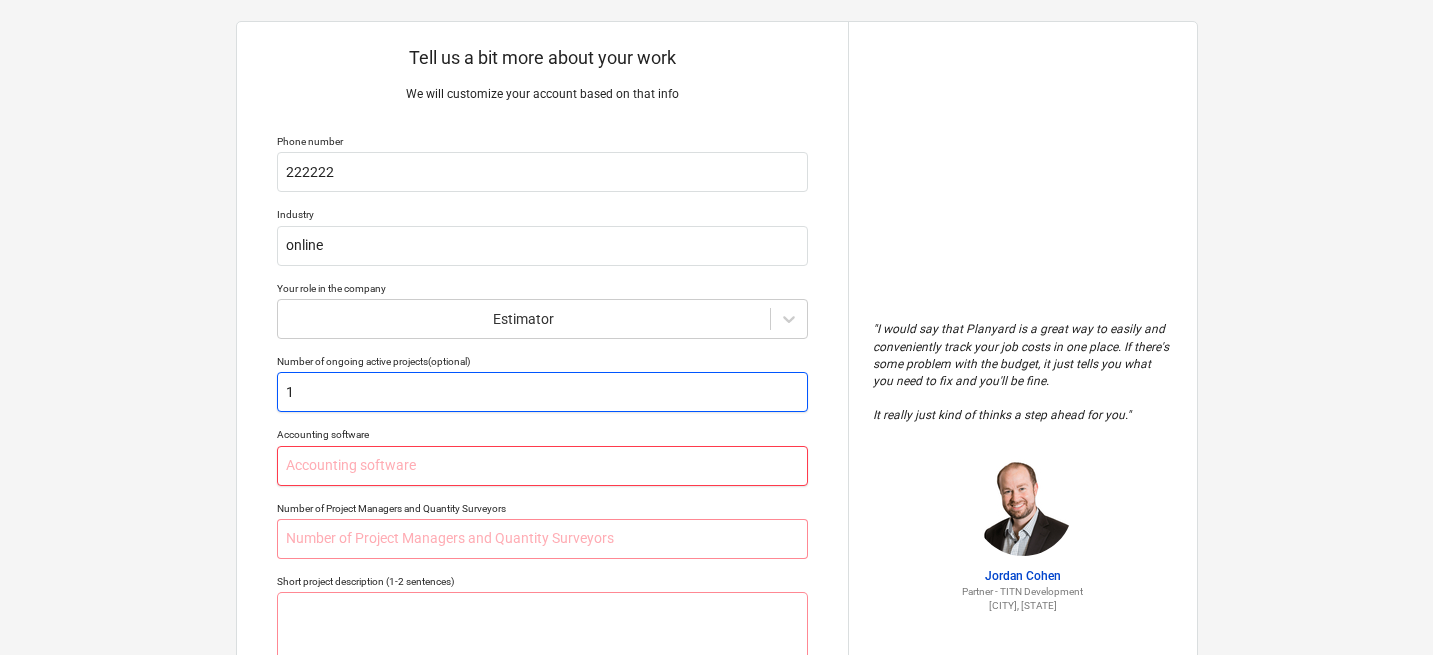 type on "1" 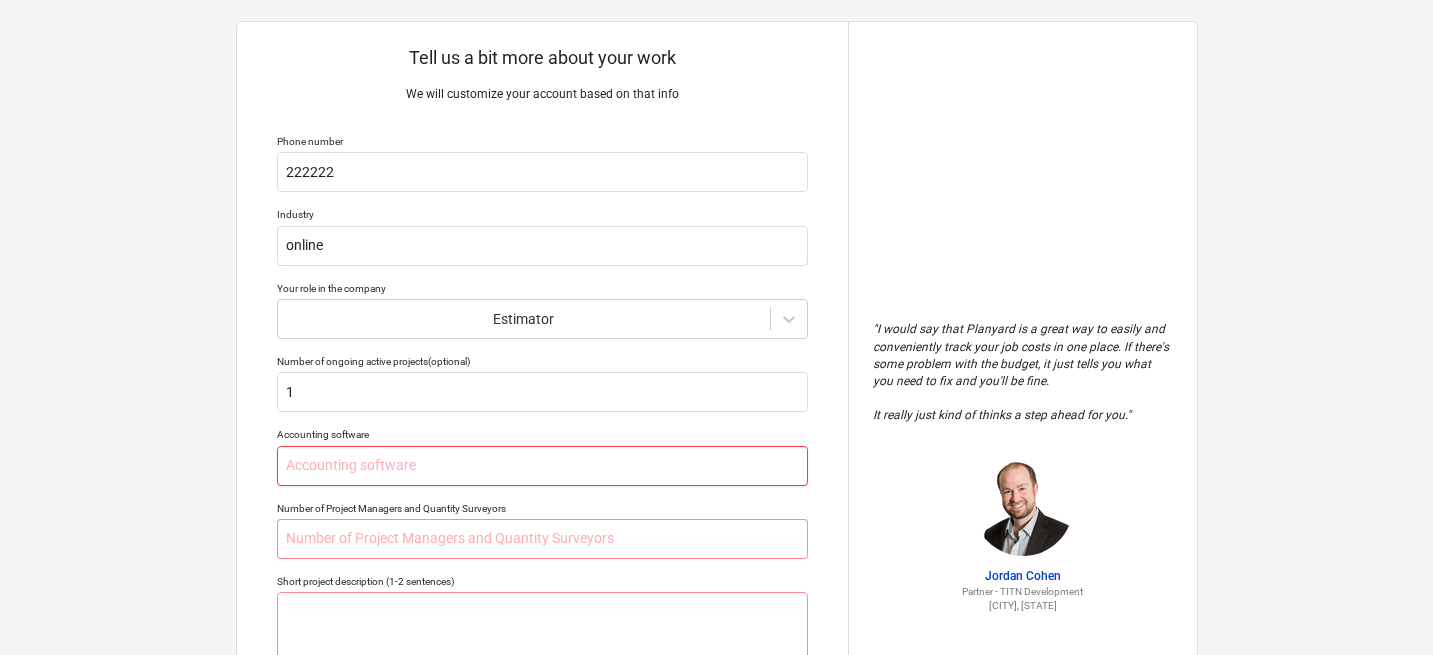 click at bounding box center (542, 466) 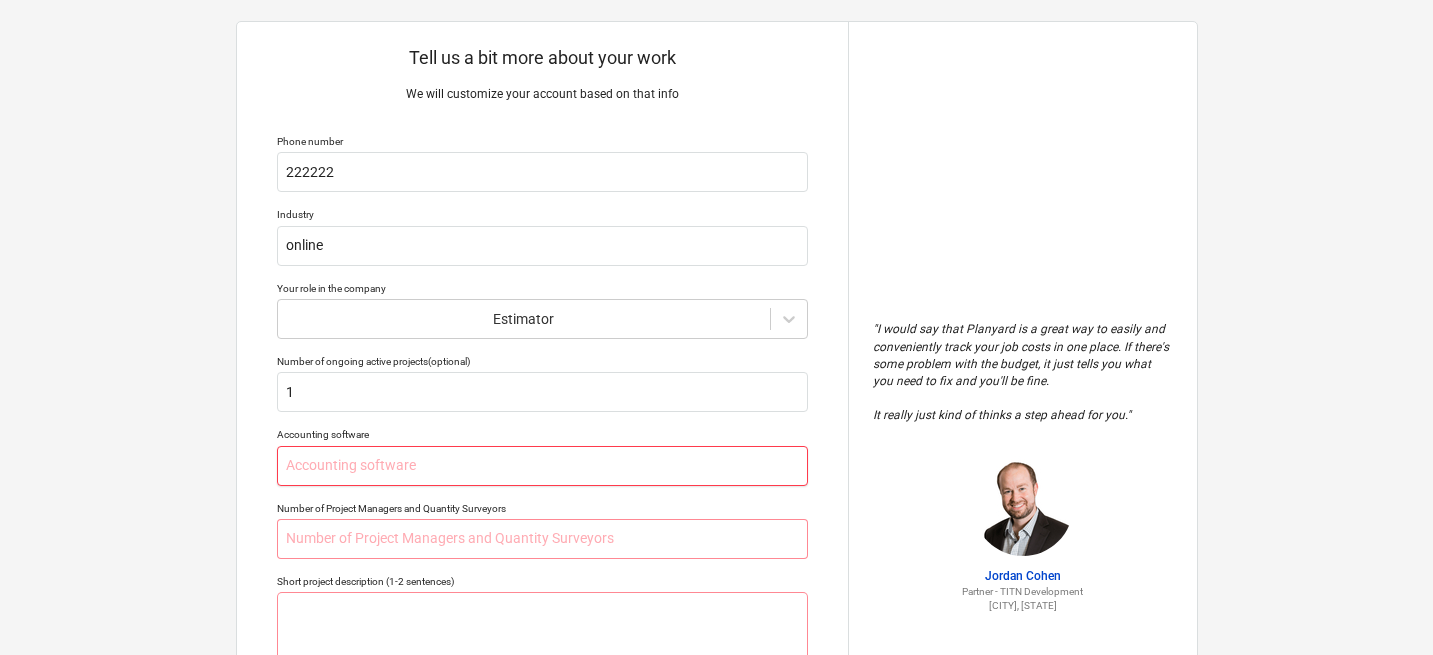 scroll, scrollTop: 31, scrollLeft: 0, axis: vertical 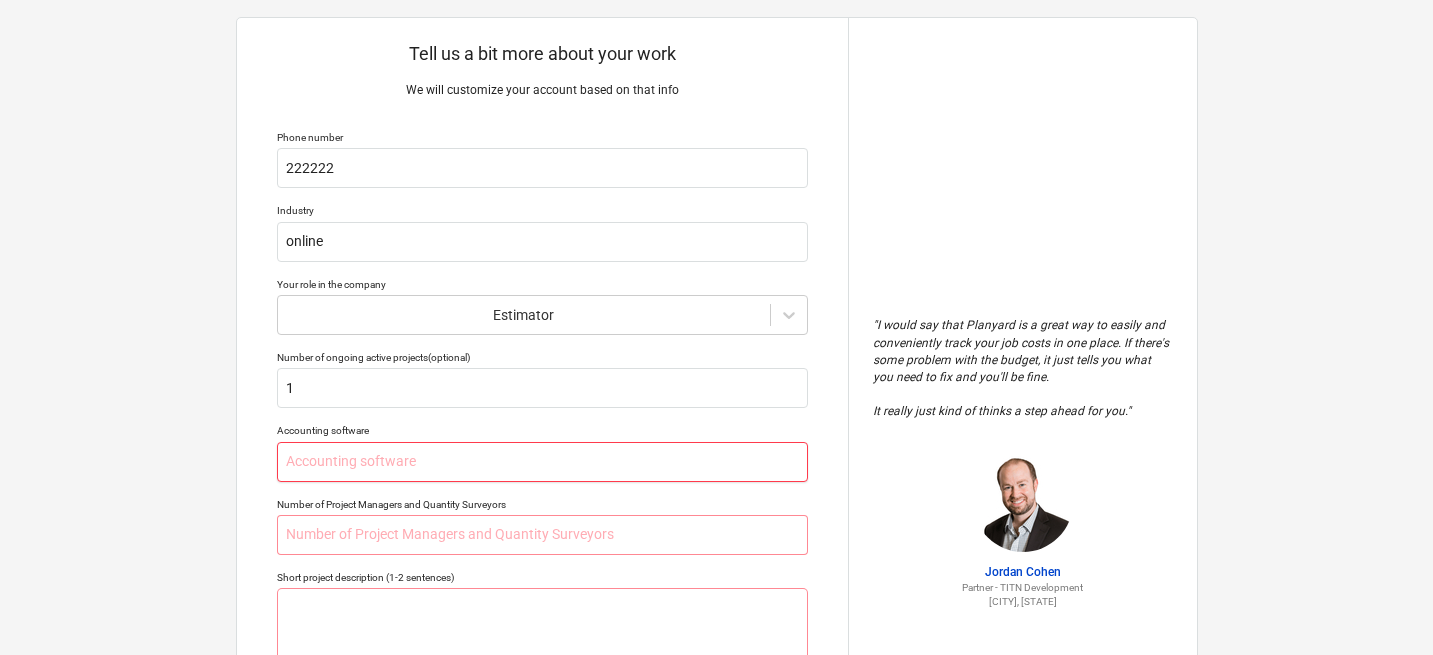 type on "x" 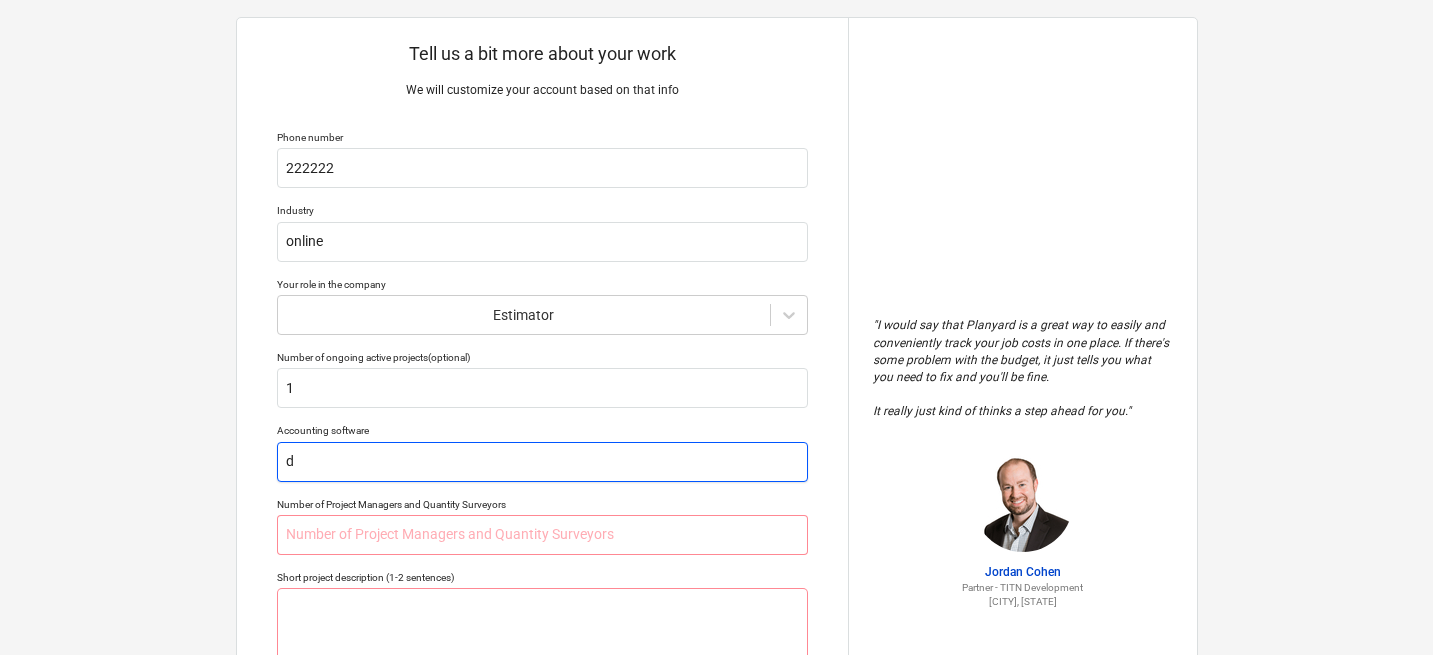 type on "x" 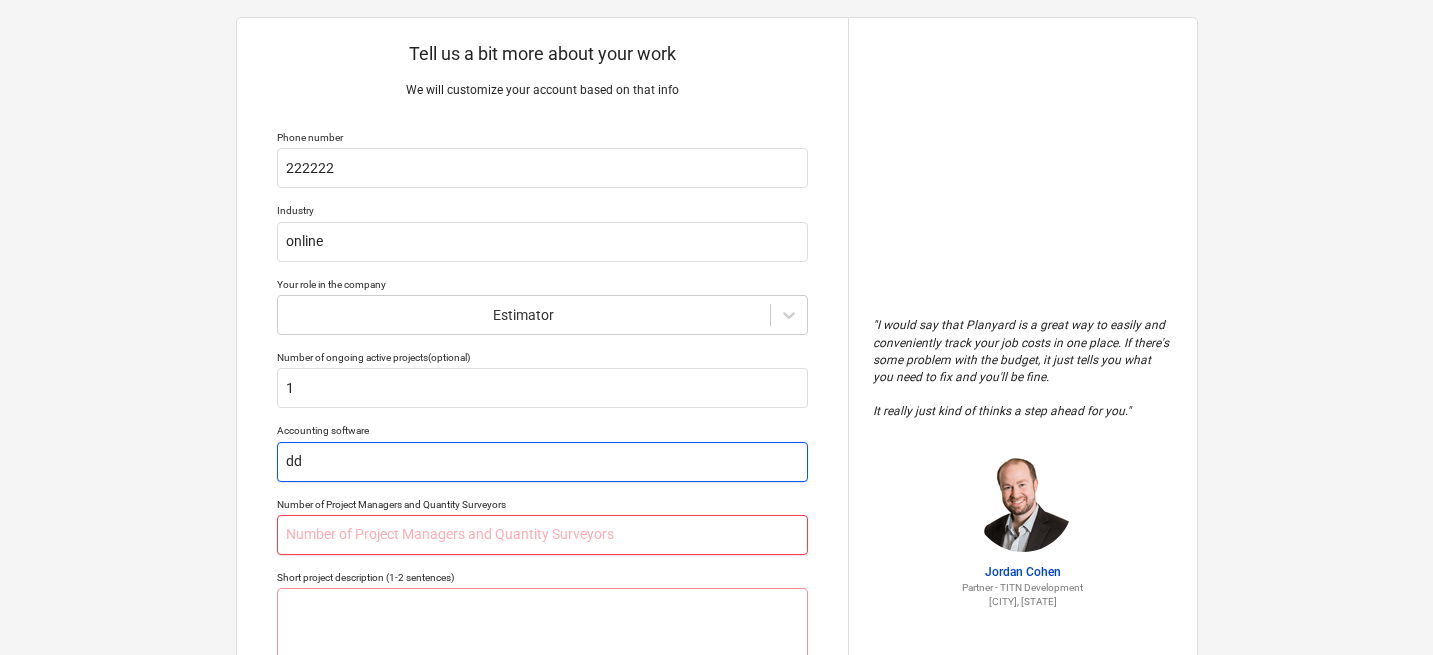 type on "dd" 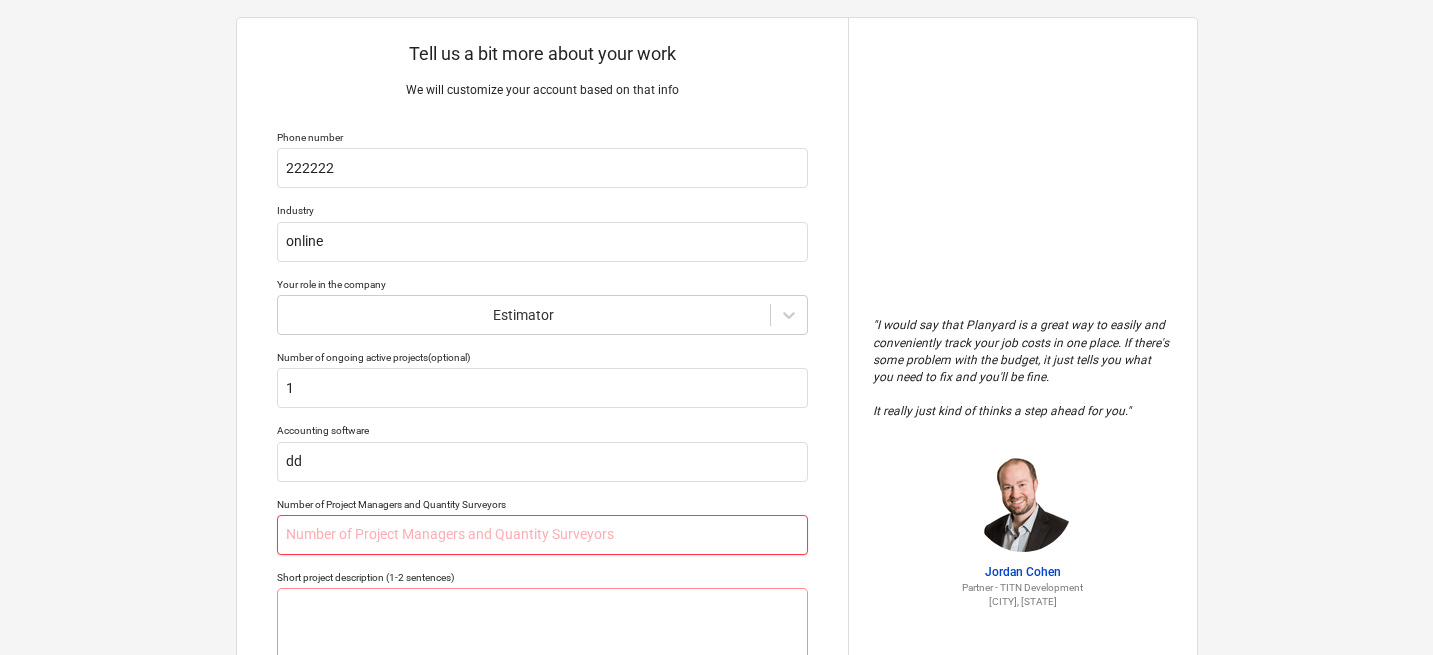 click at bounding box center [542, 535] 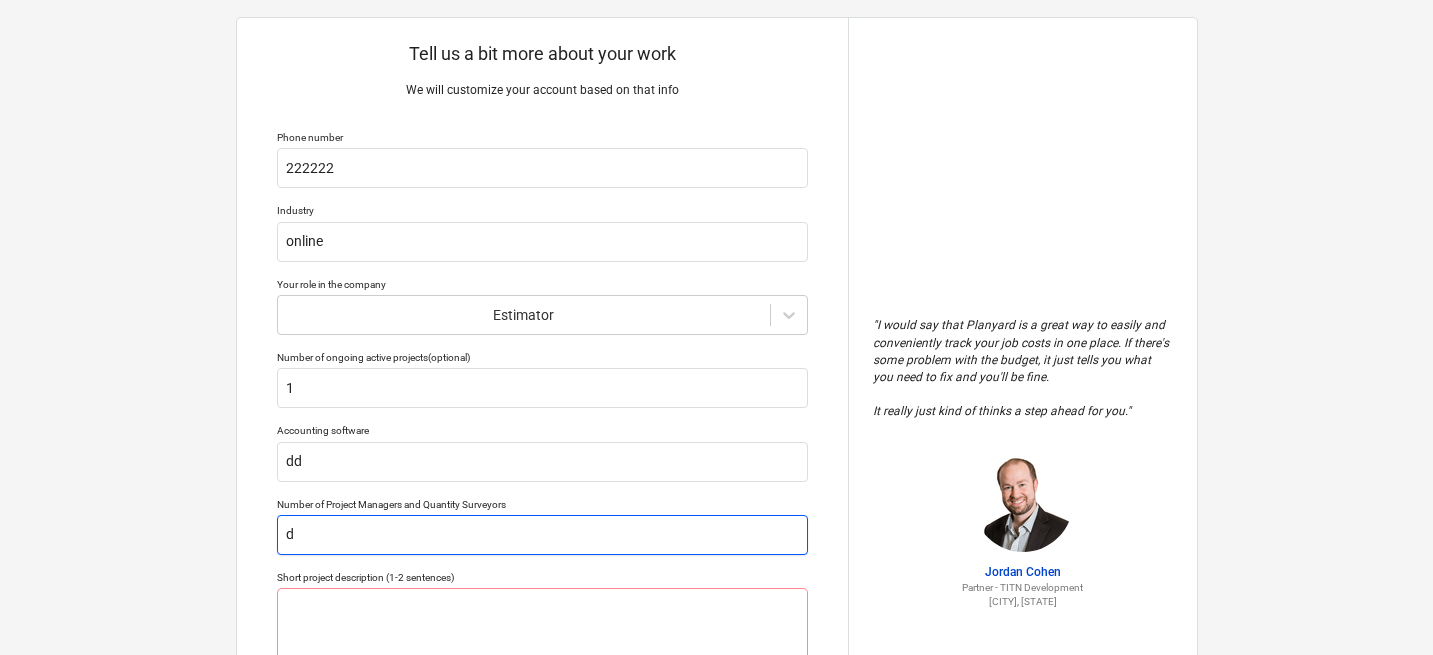 type on "x" 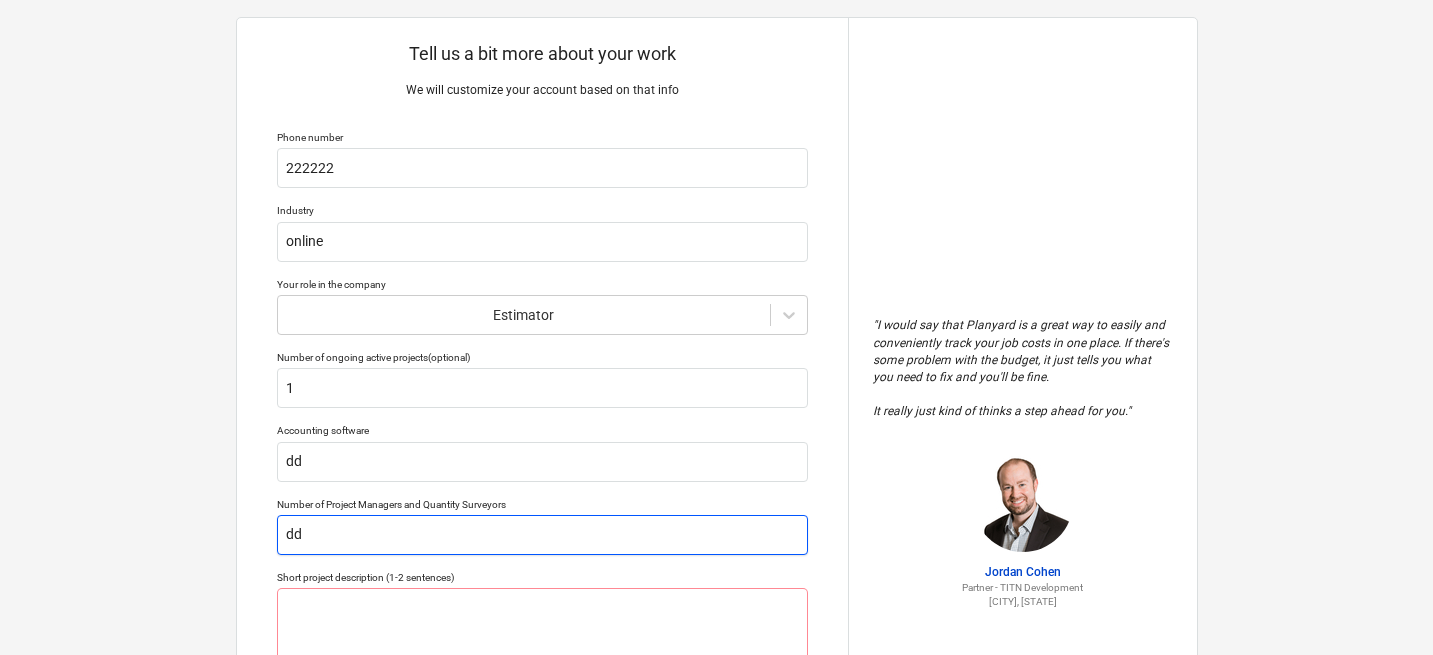 type on "x" 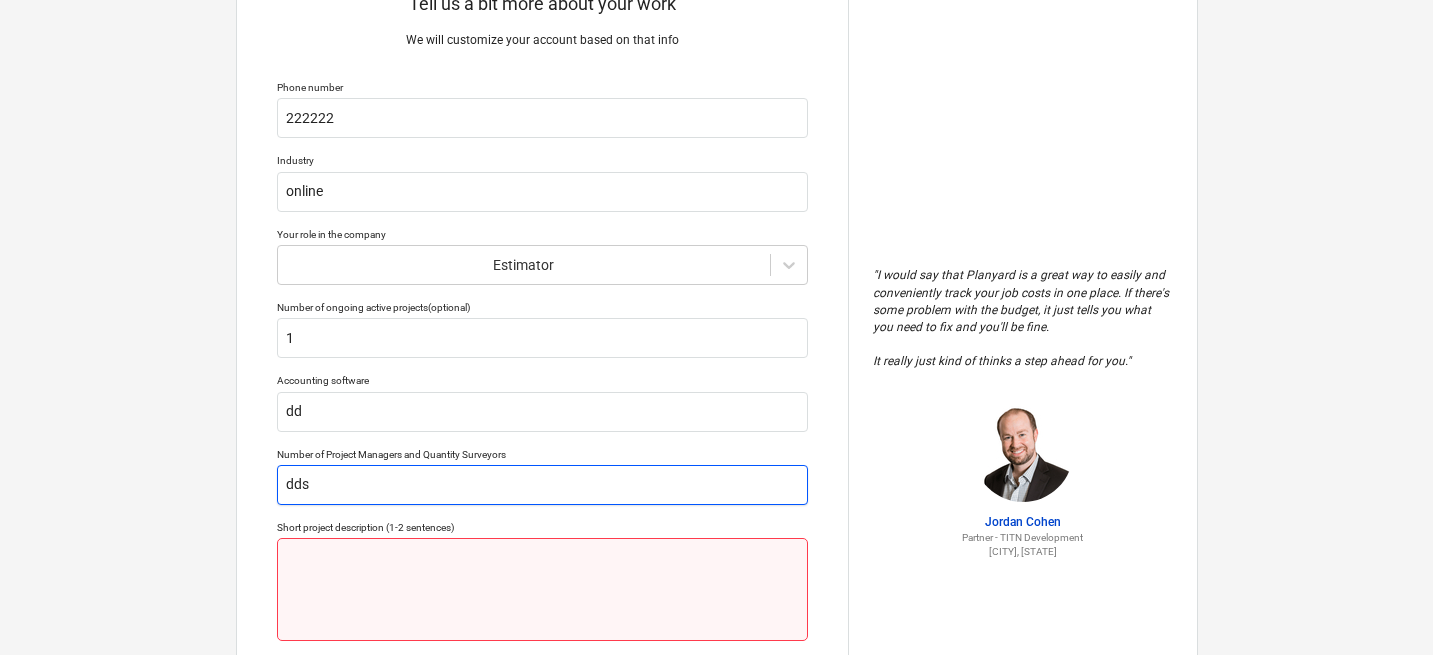 type on "dds" 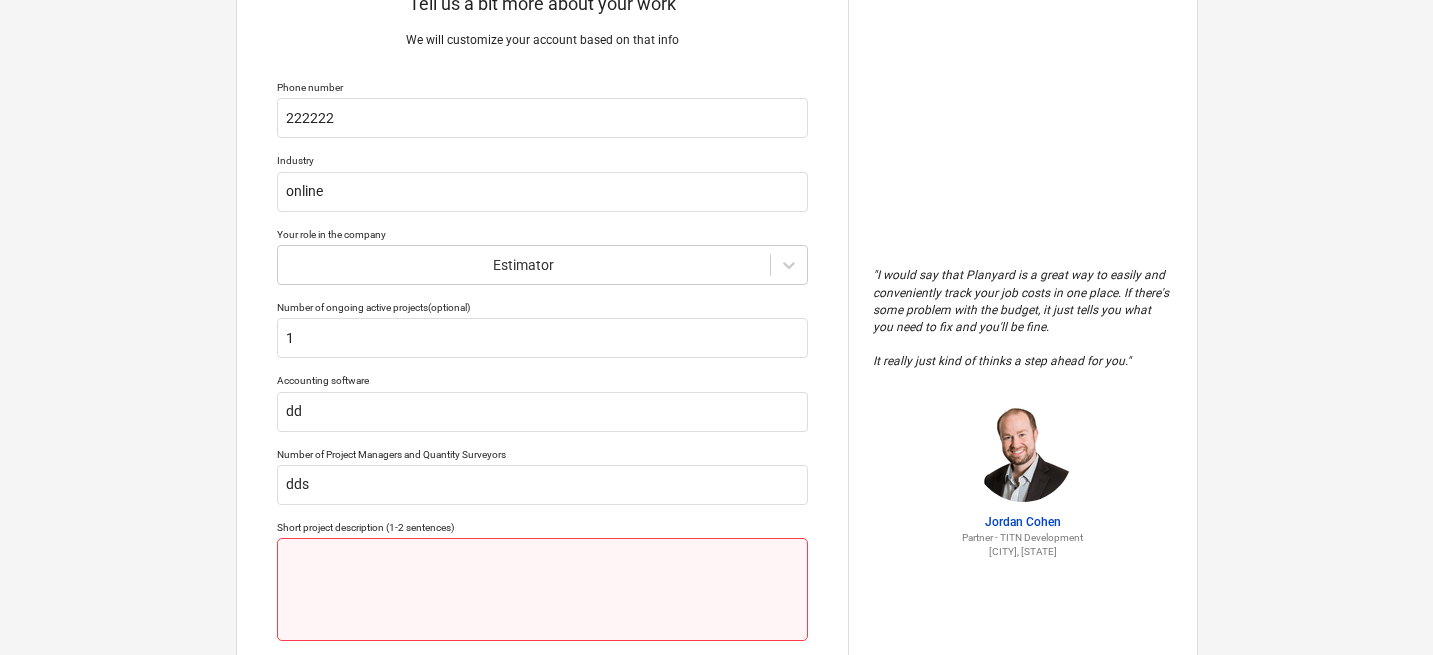 click at bounding box center [542, 589] 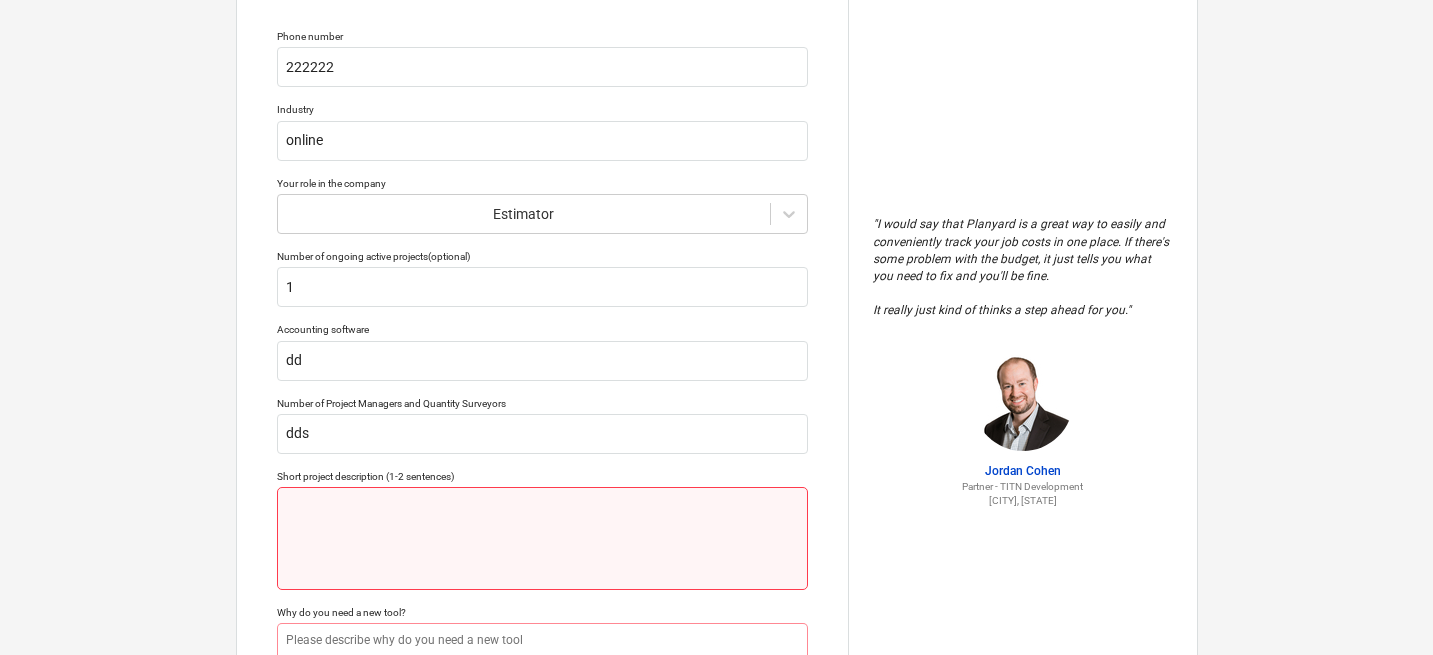 type on "x" 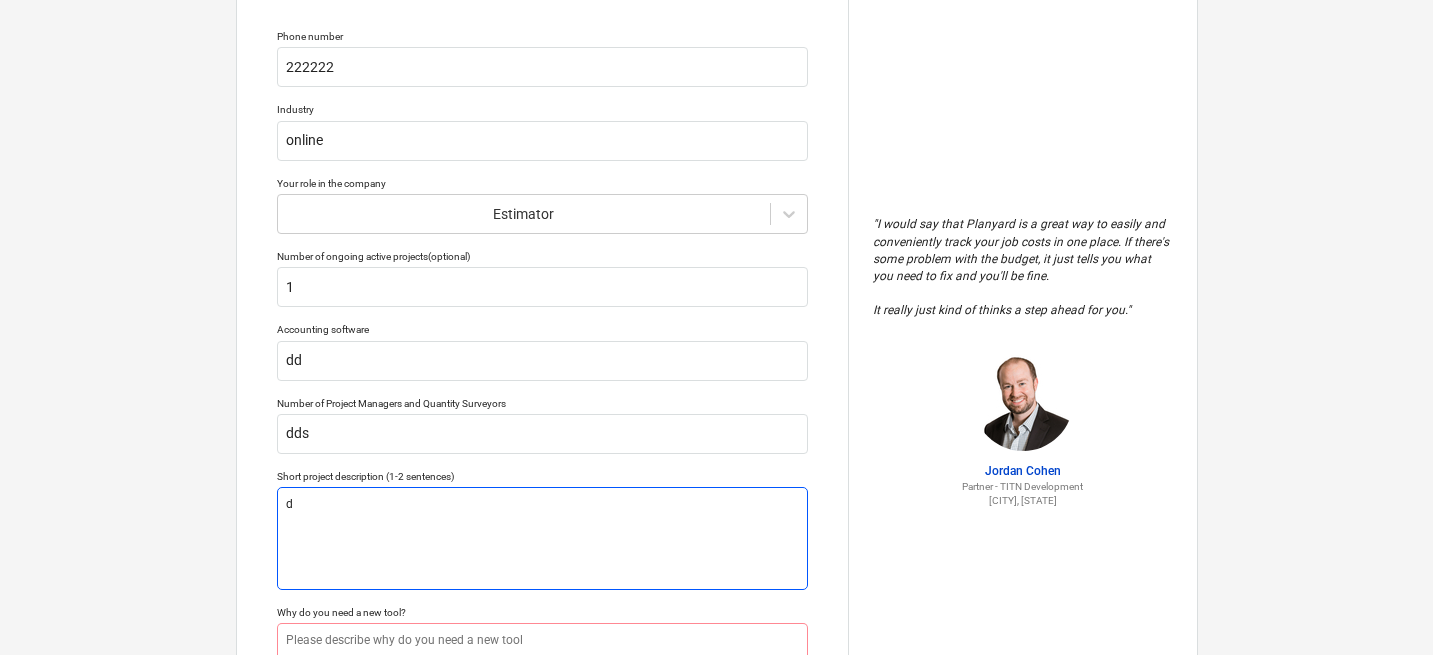 type on "ds" 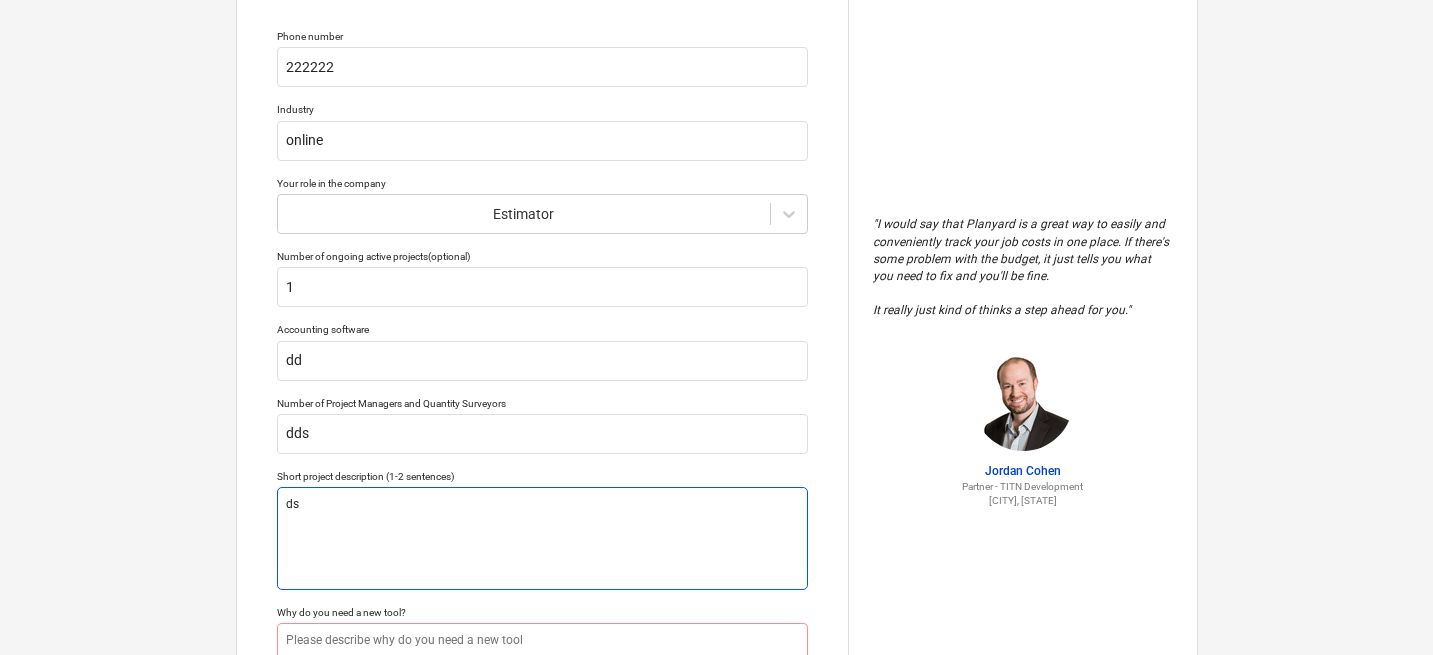type on "x" 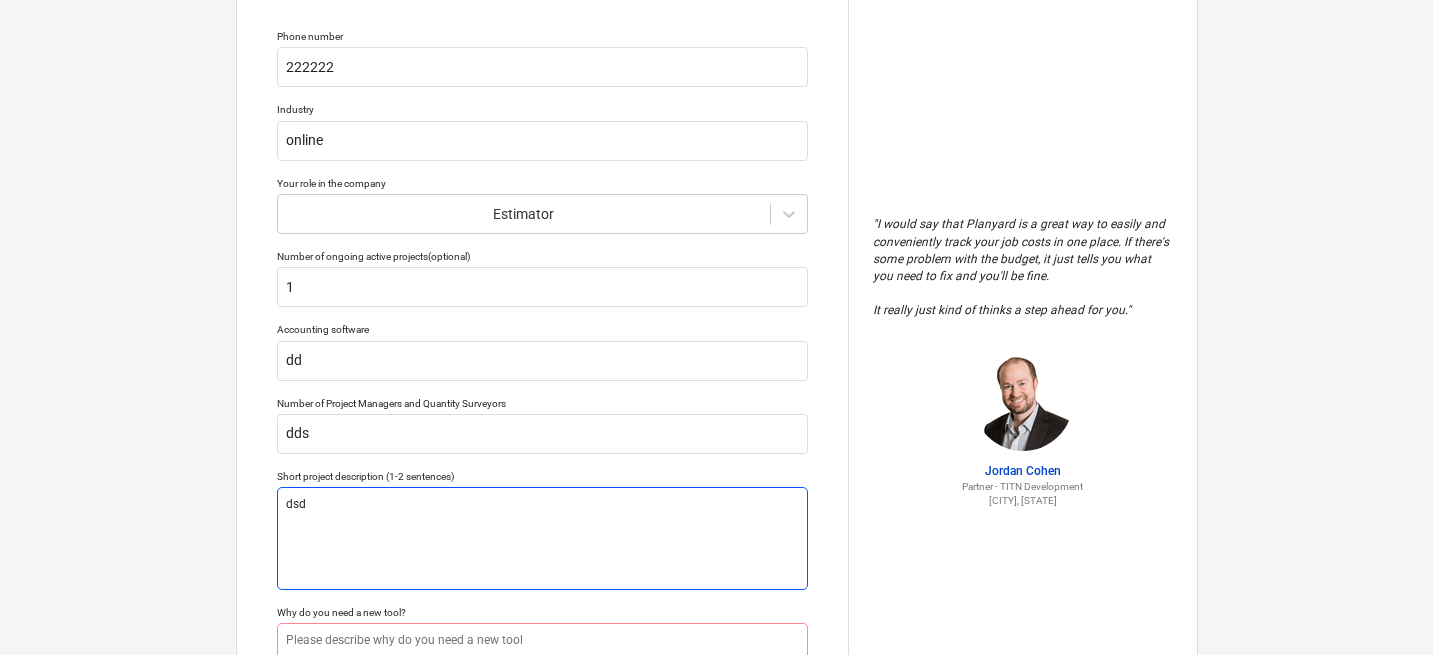 type on "dsds" 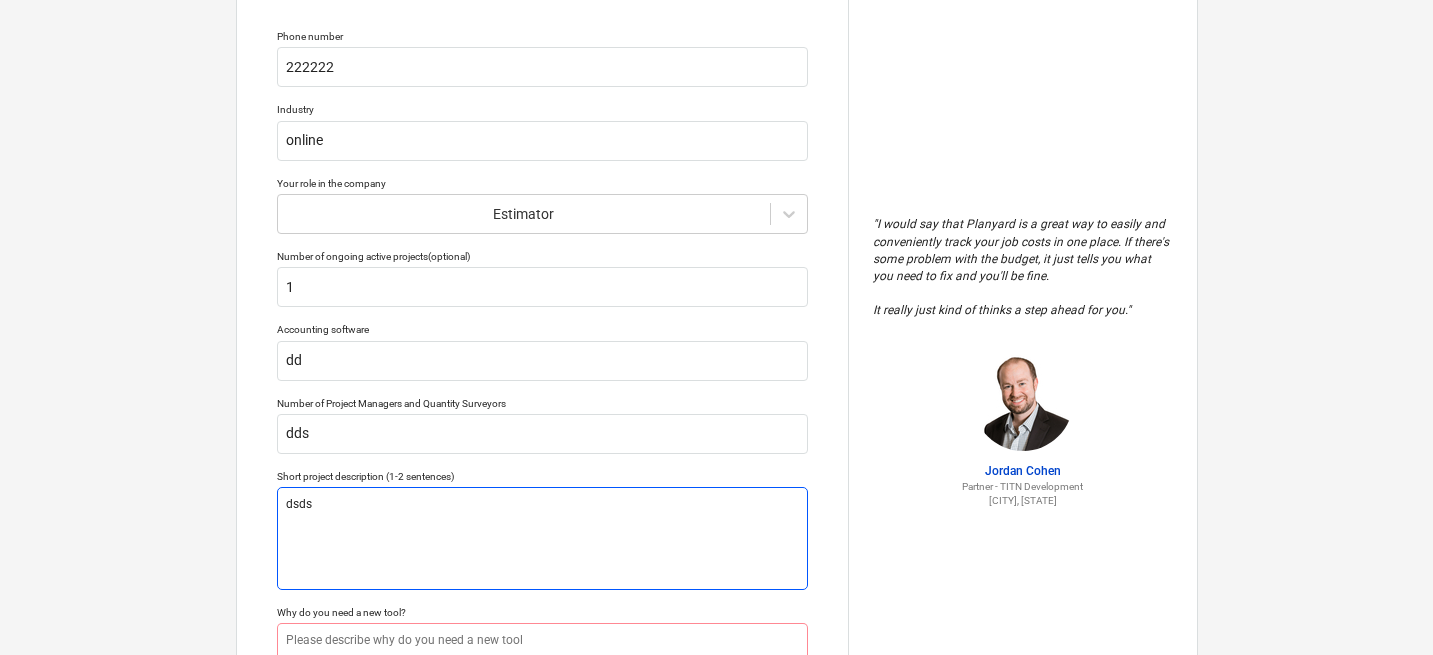 type on "x" 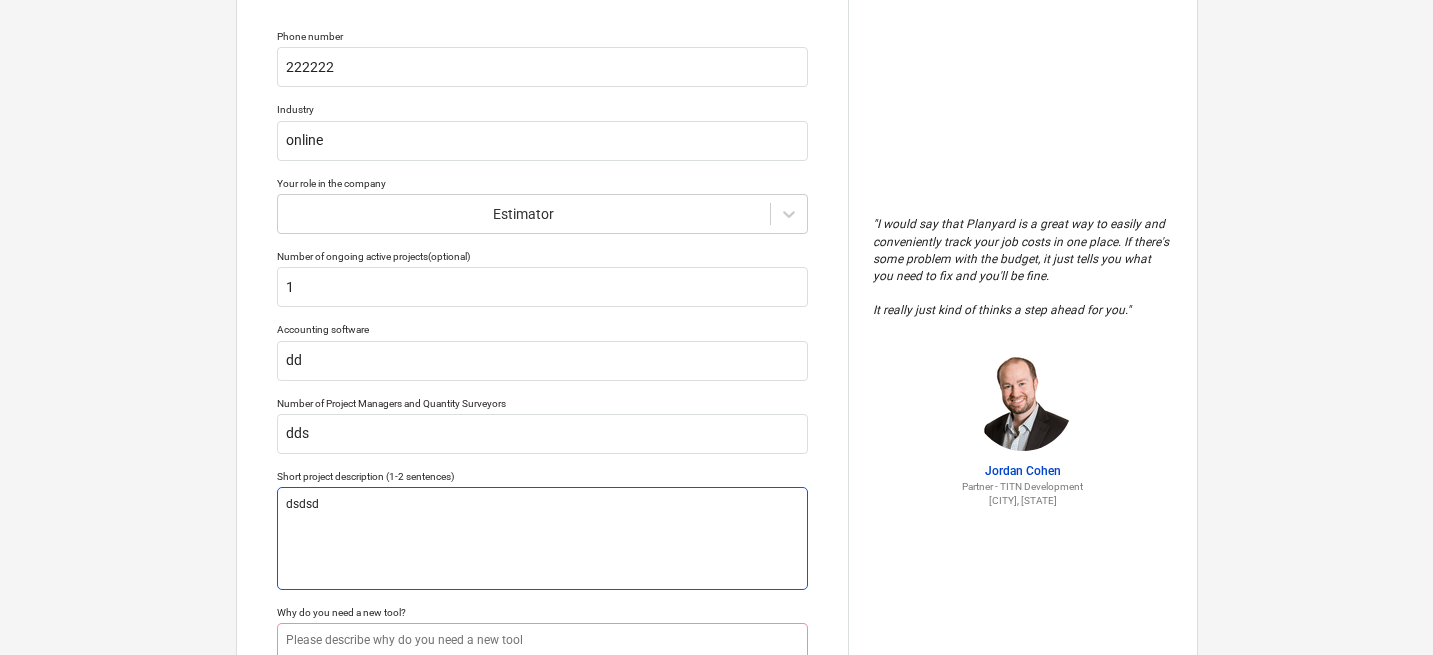 type on "x" 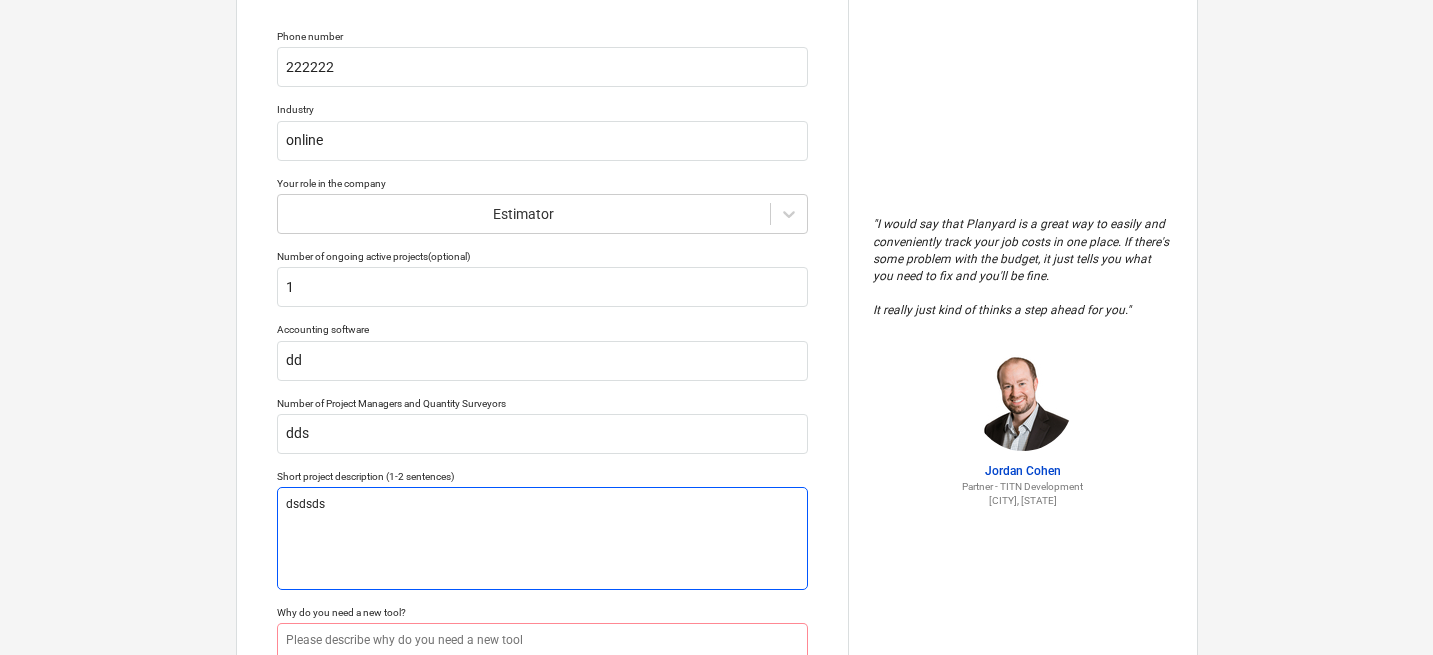 type on "x" 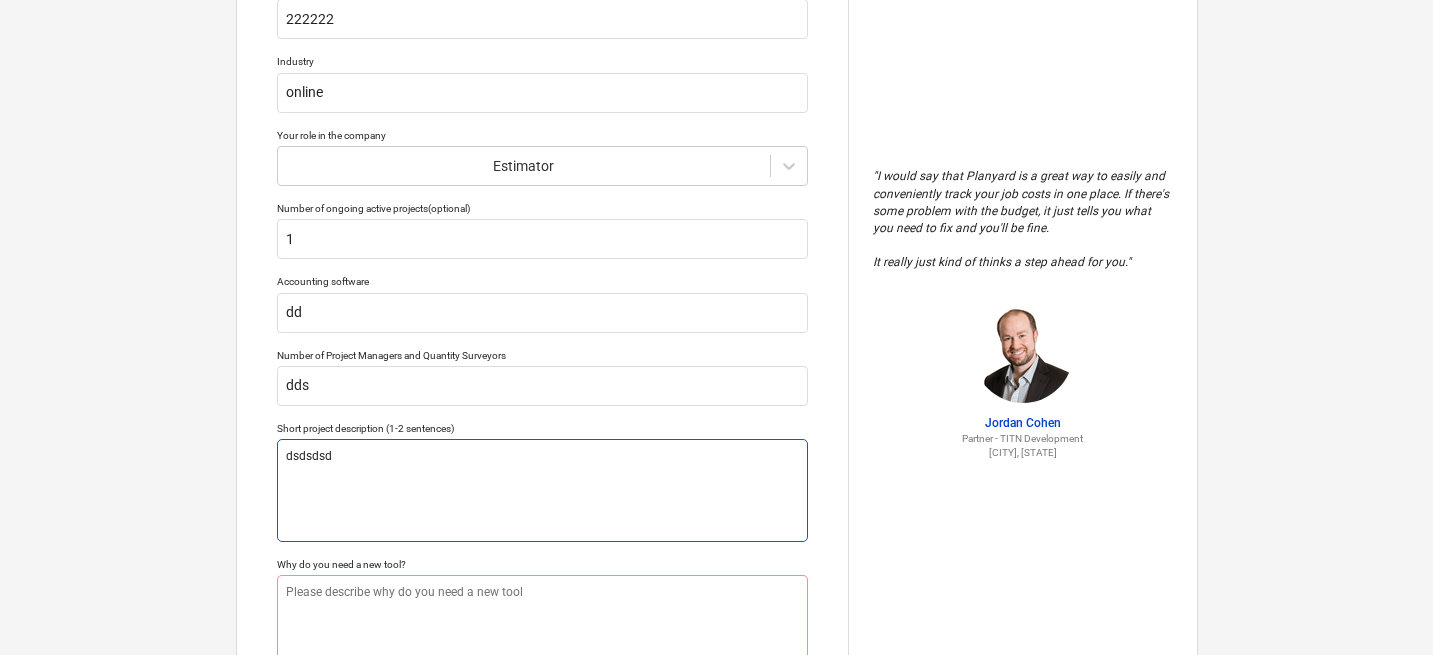 scroll, scrollTop: 193, scrollLeft: 0, axis: vertical 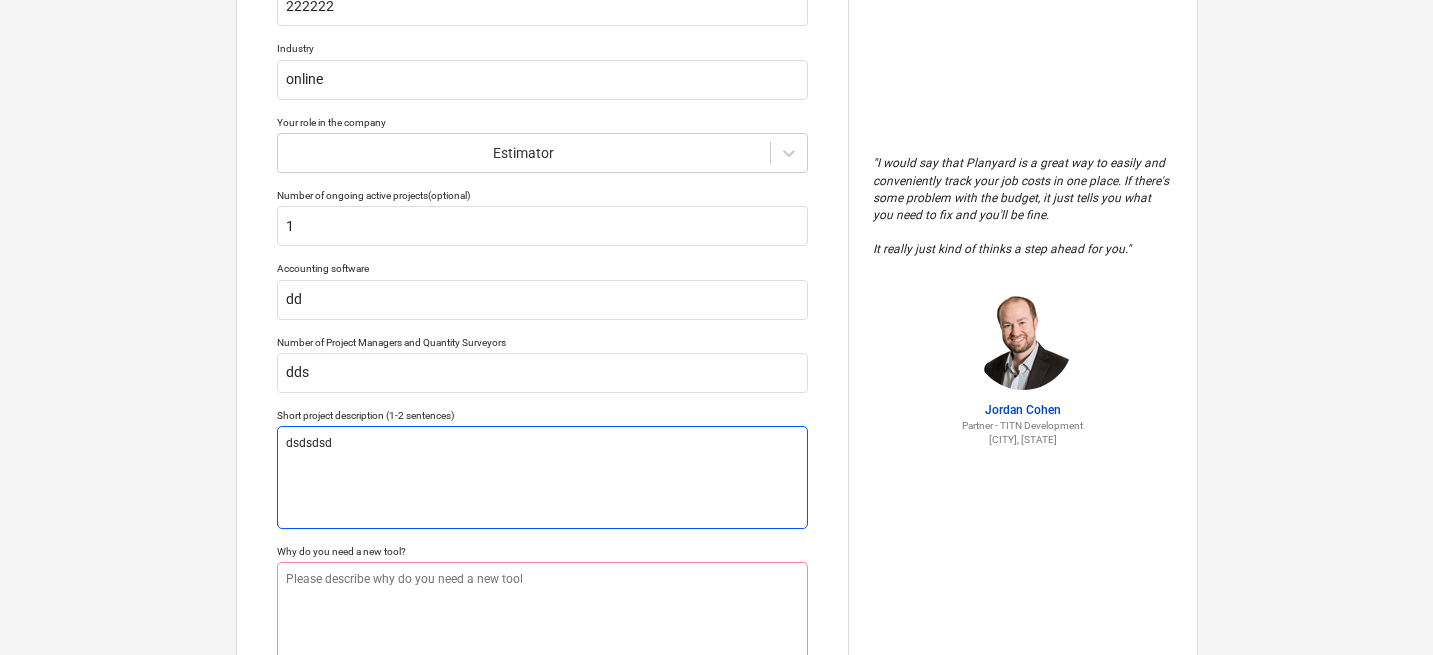 type on "x" 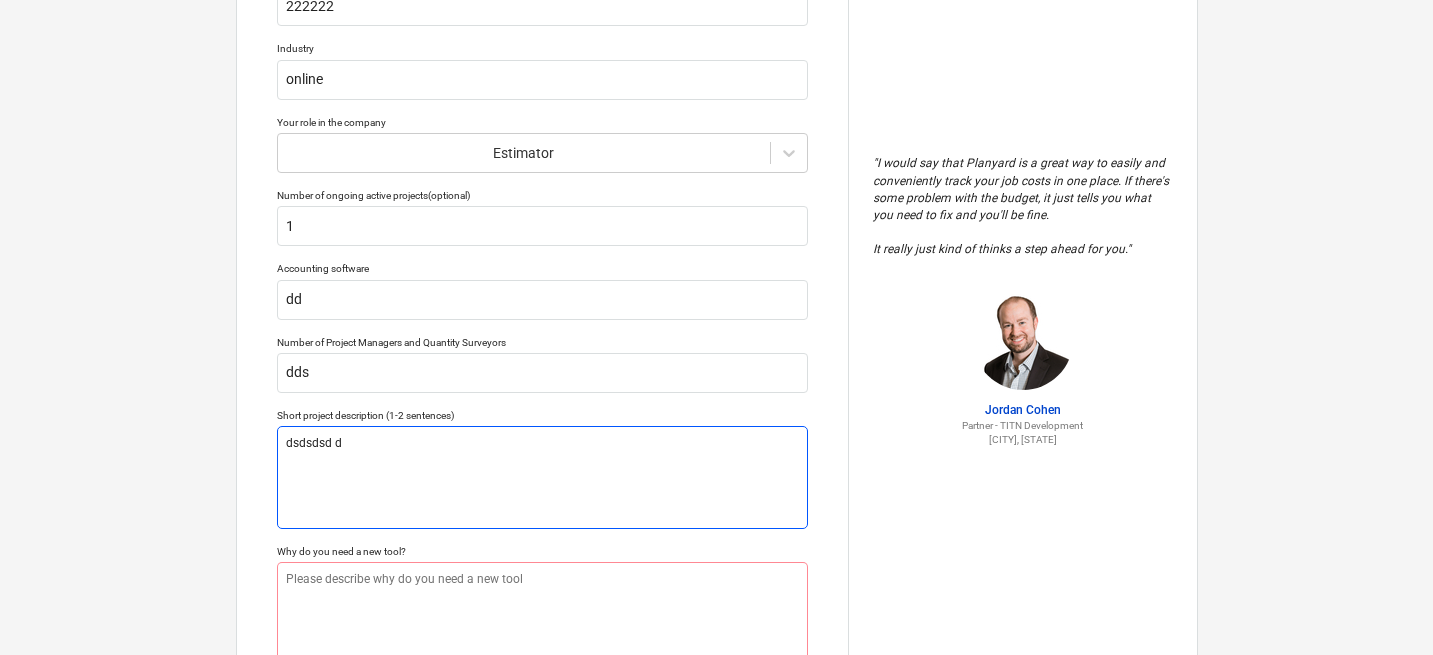type on "x" 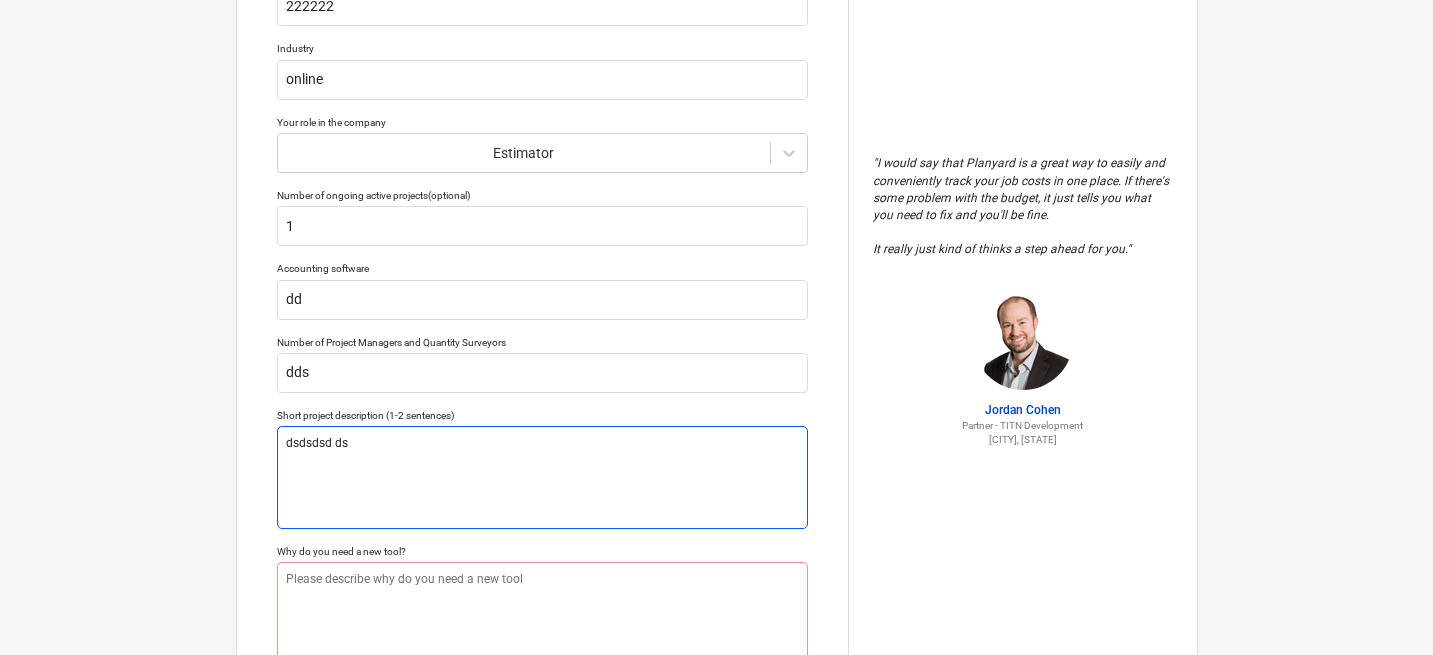 type on "x" 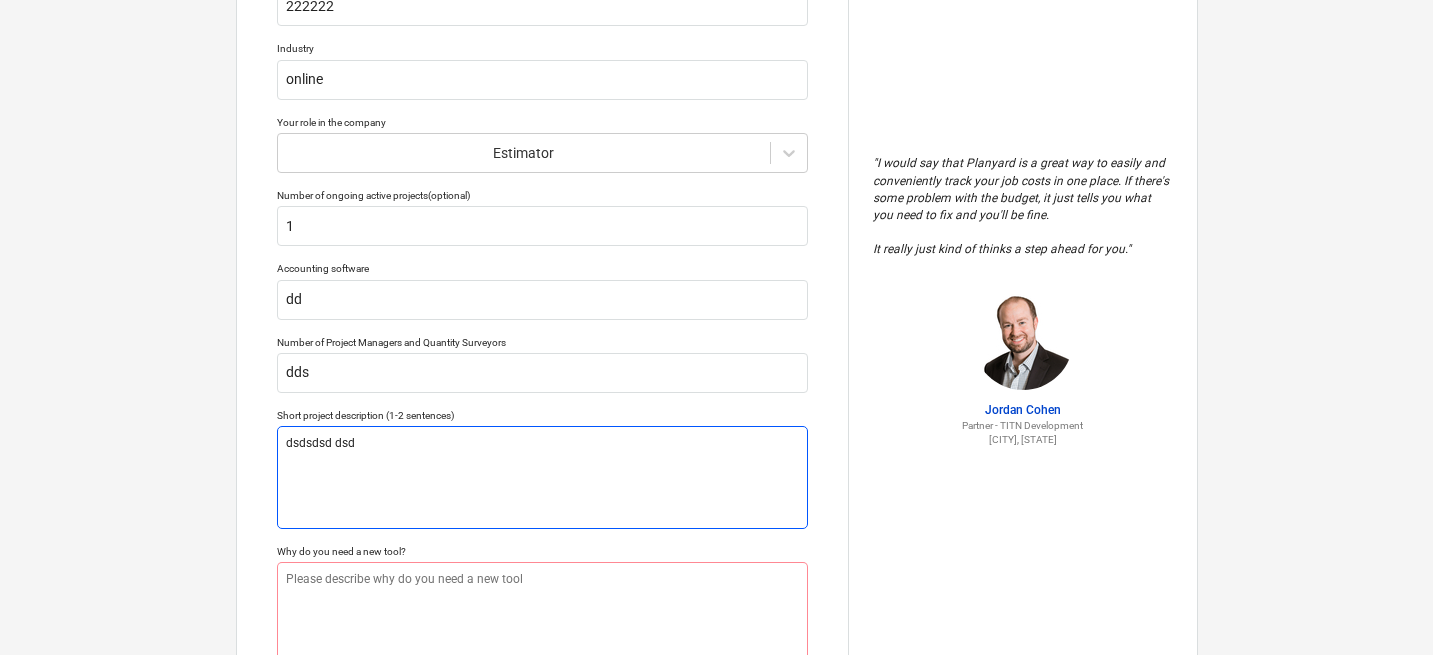 type on "x" 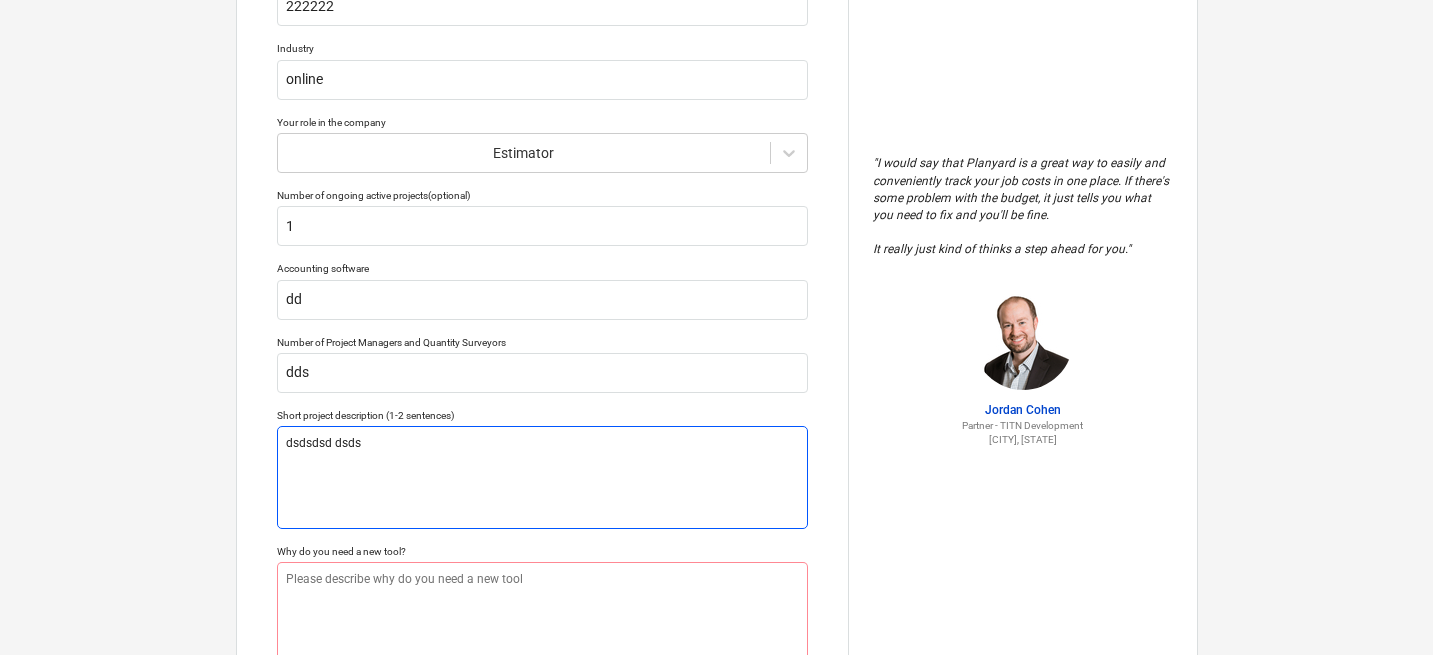 type on "x" 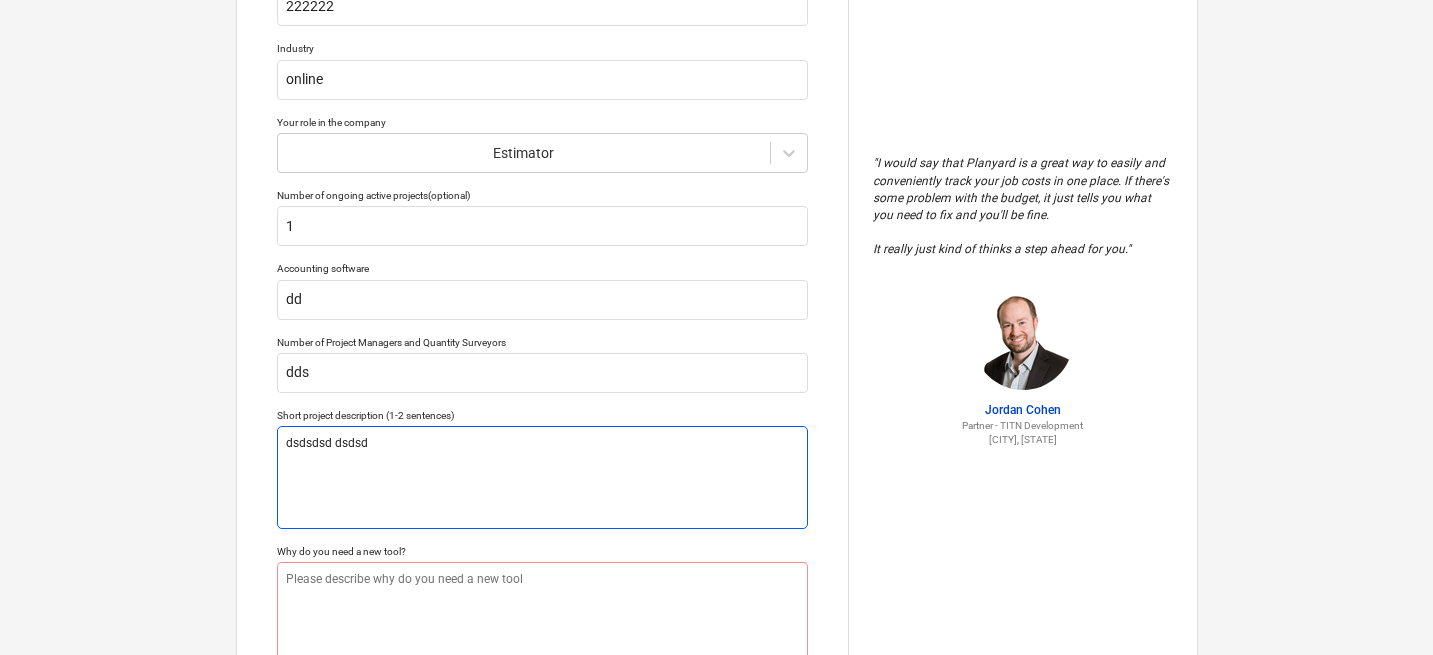 type on "dsdsdsd dsdsds" 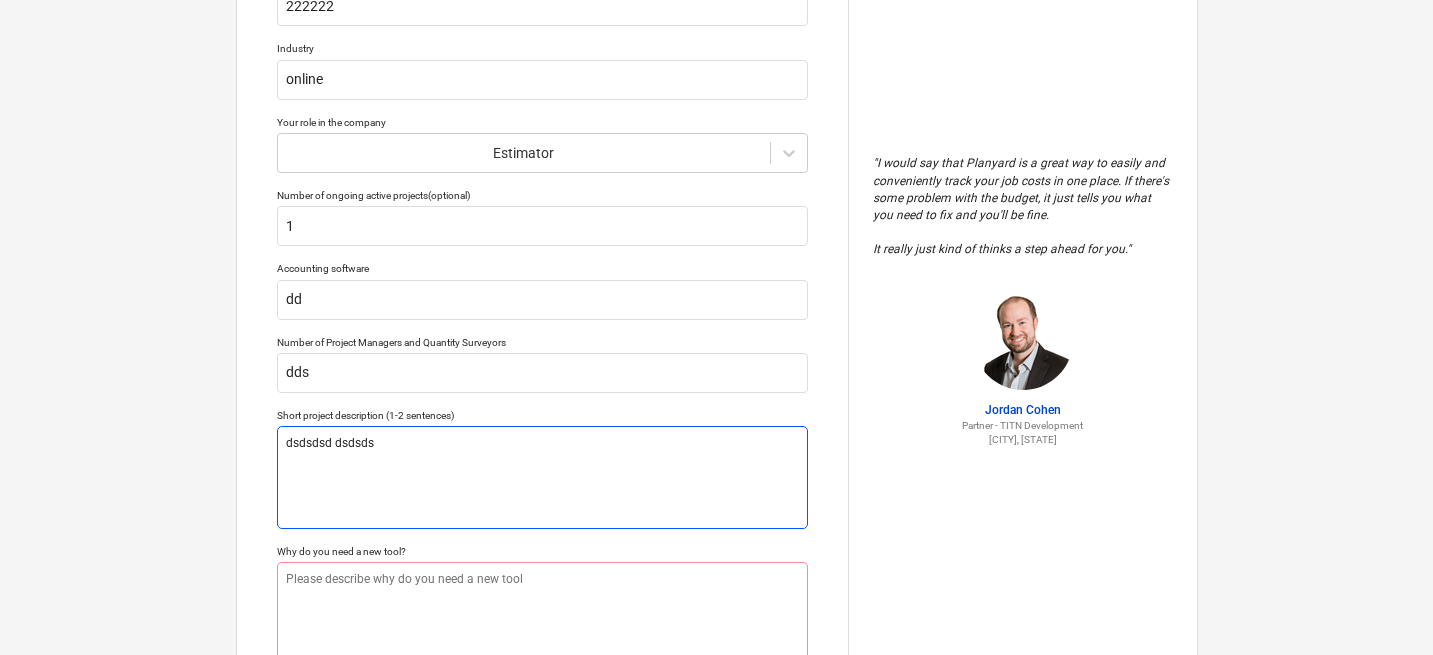 type on "x" 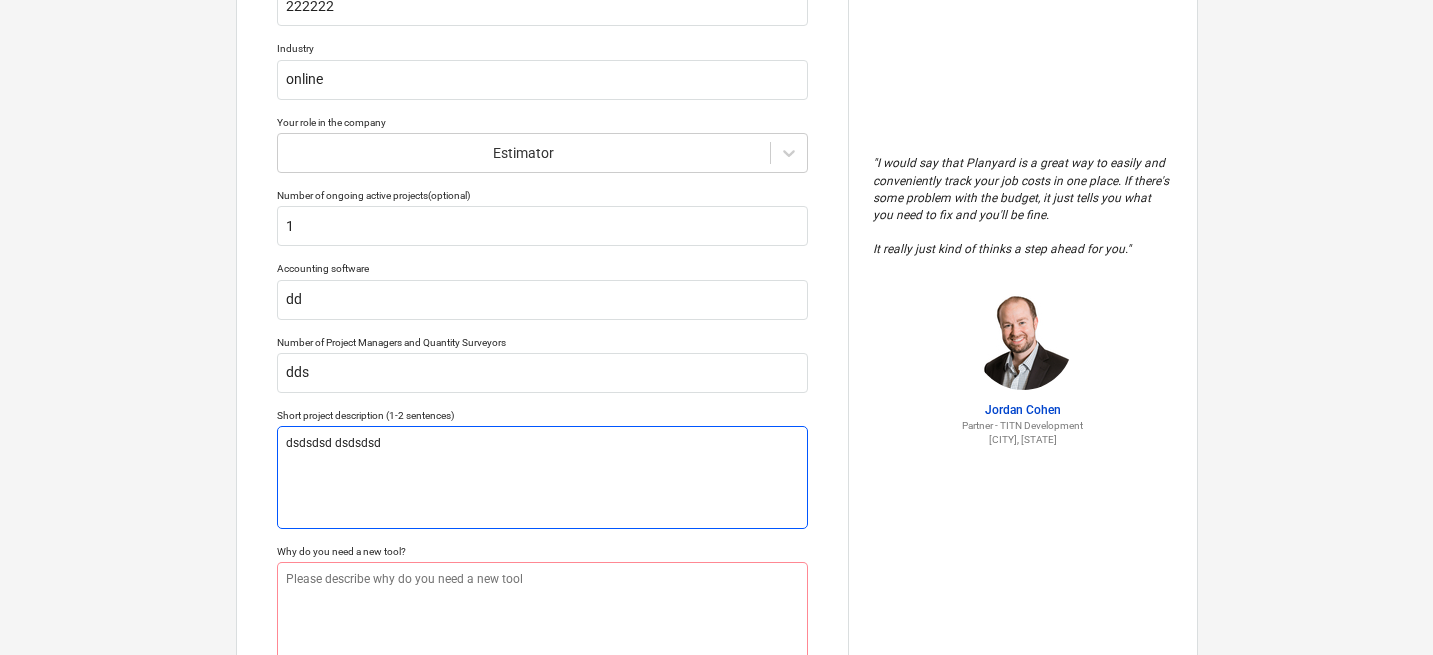 type on "x" 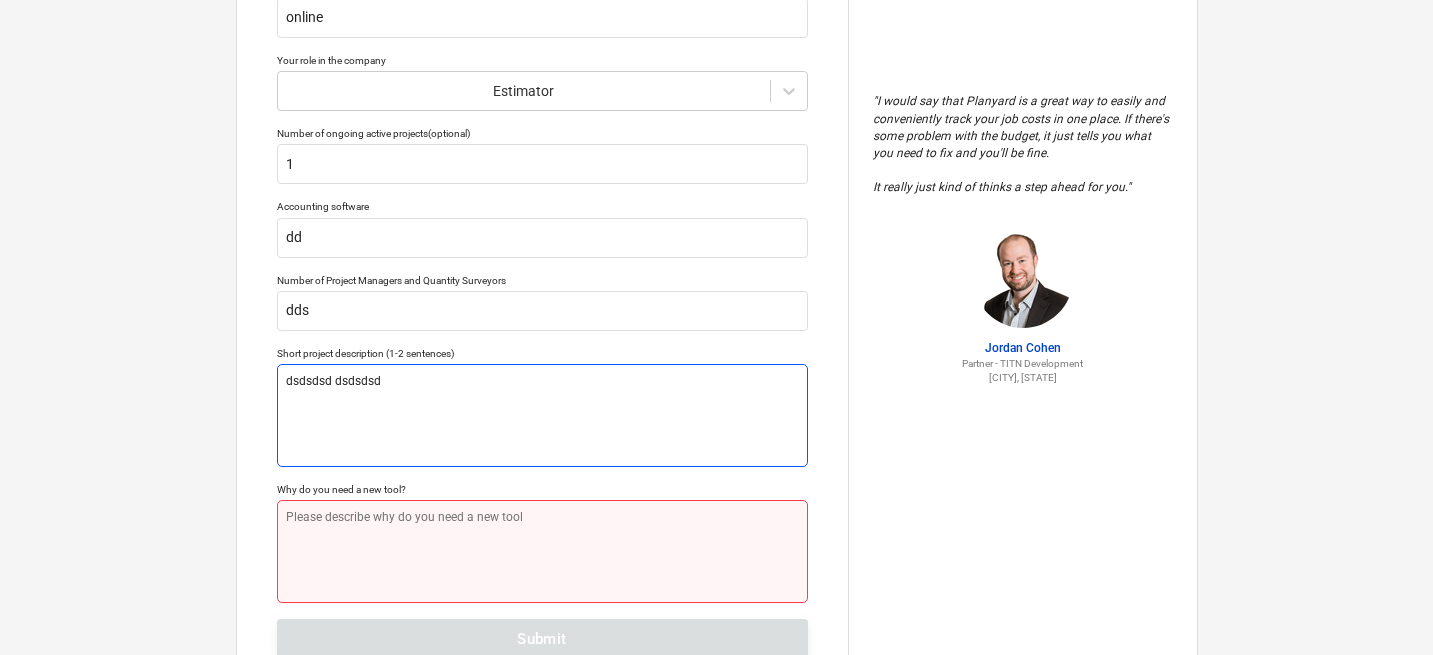 scroll, scrollTop: 255, scrollLeft: 0, axis: vertical 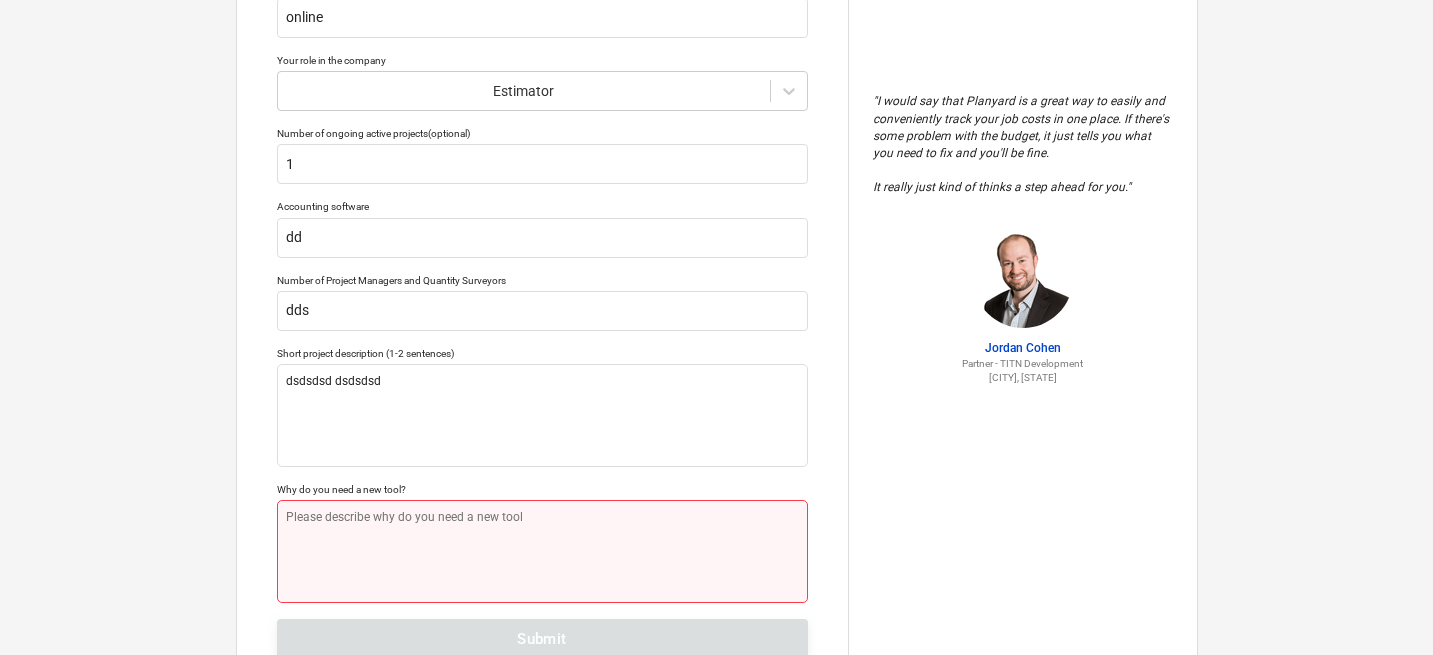 click at bounding box center [542, 551] 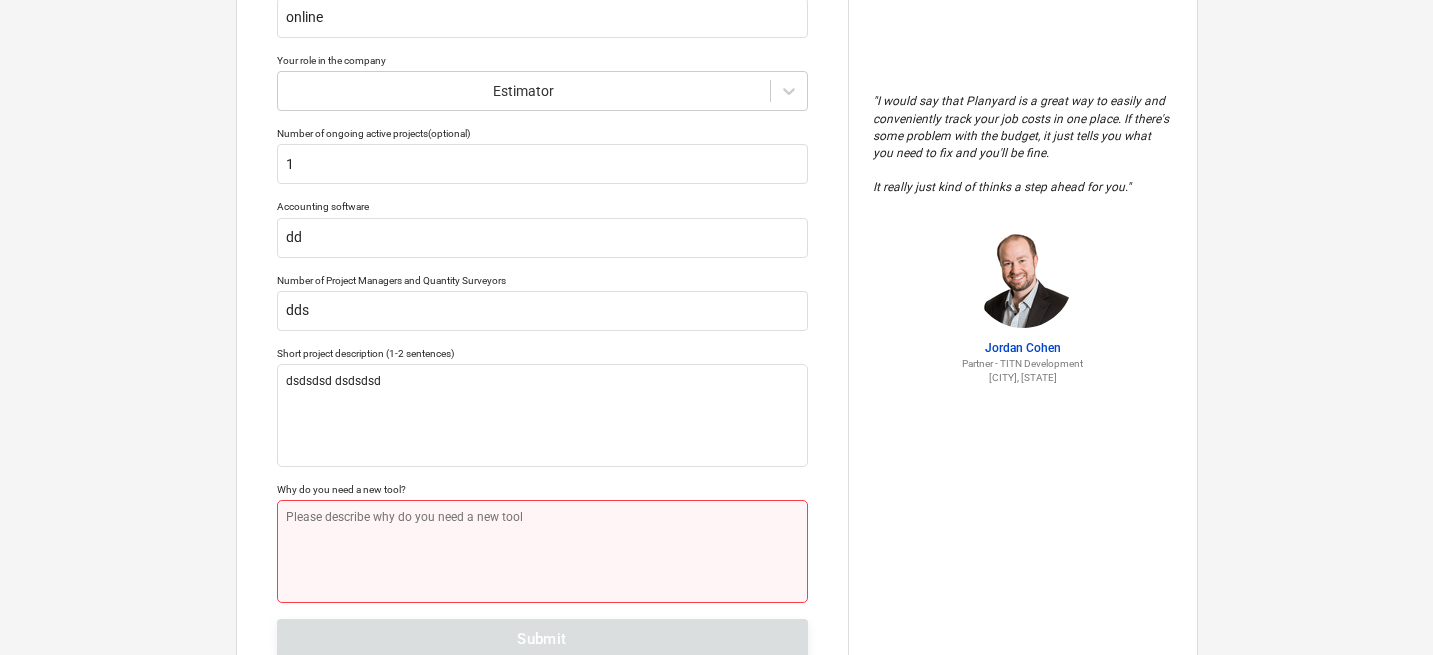 type on "x" 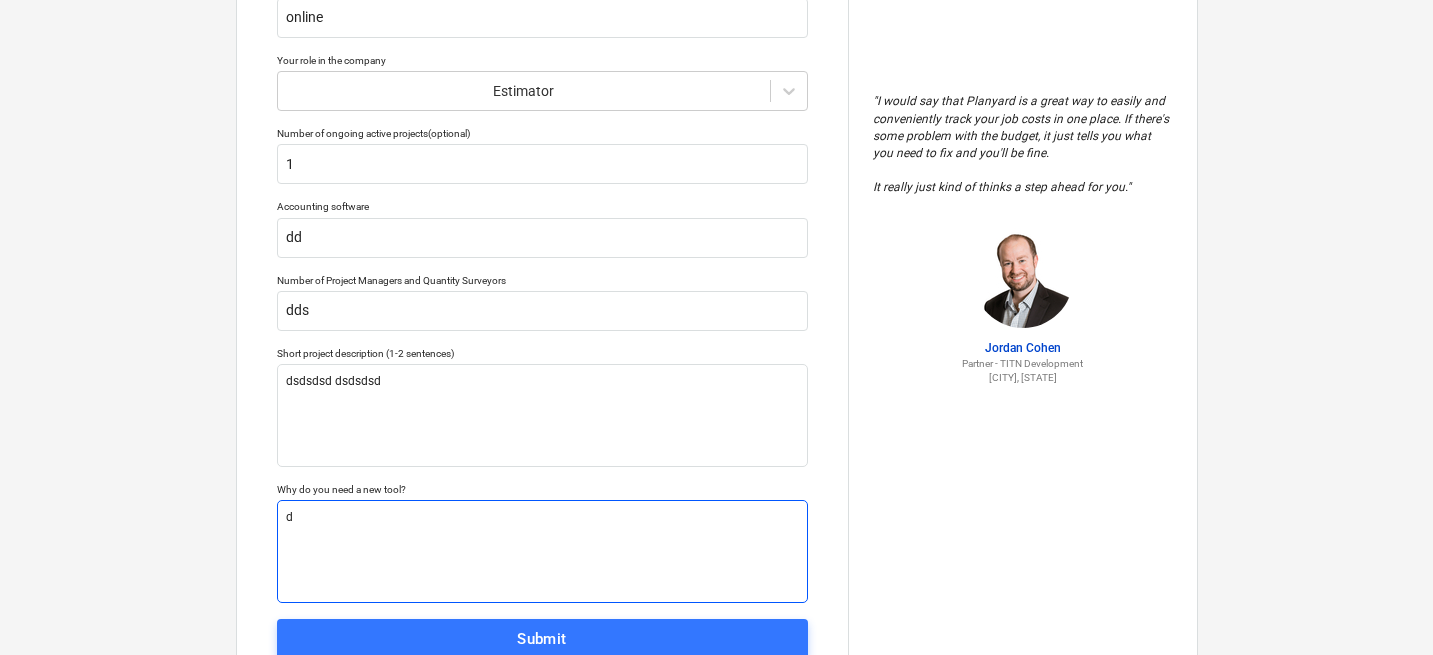 type on "x" 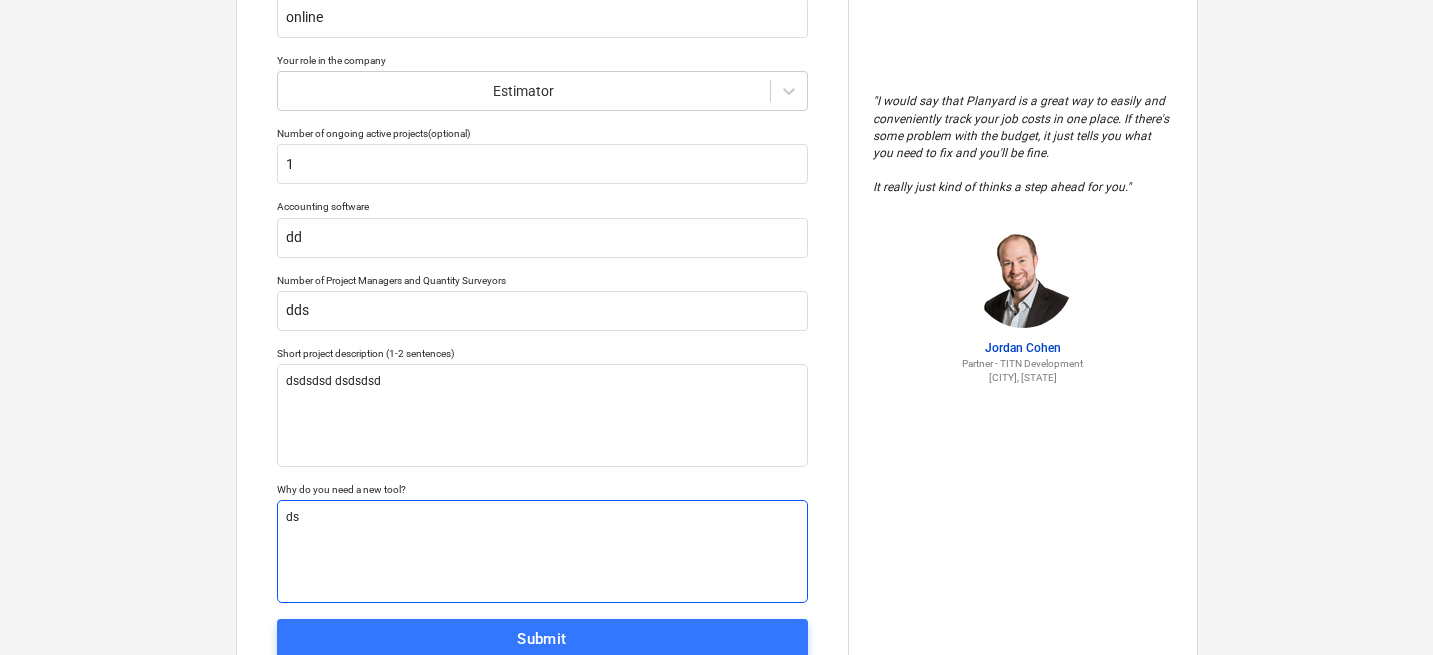type on "x" 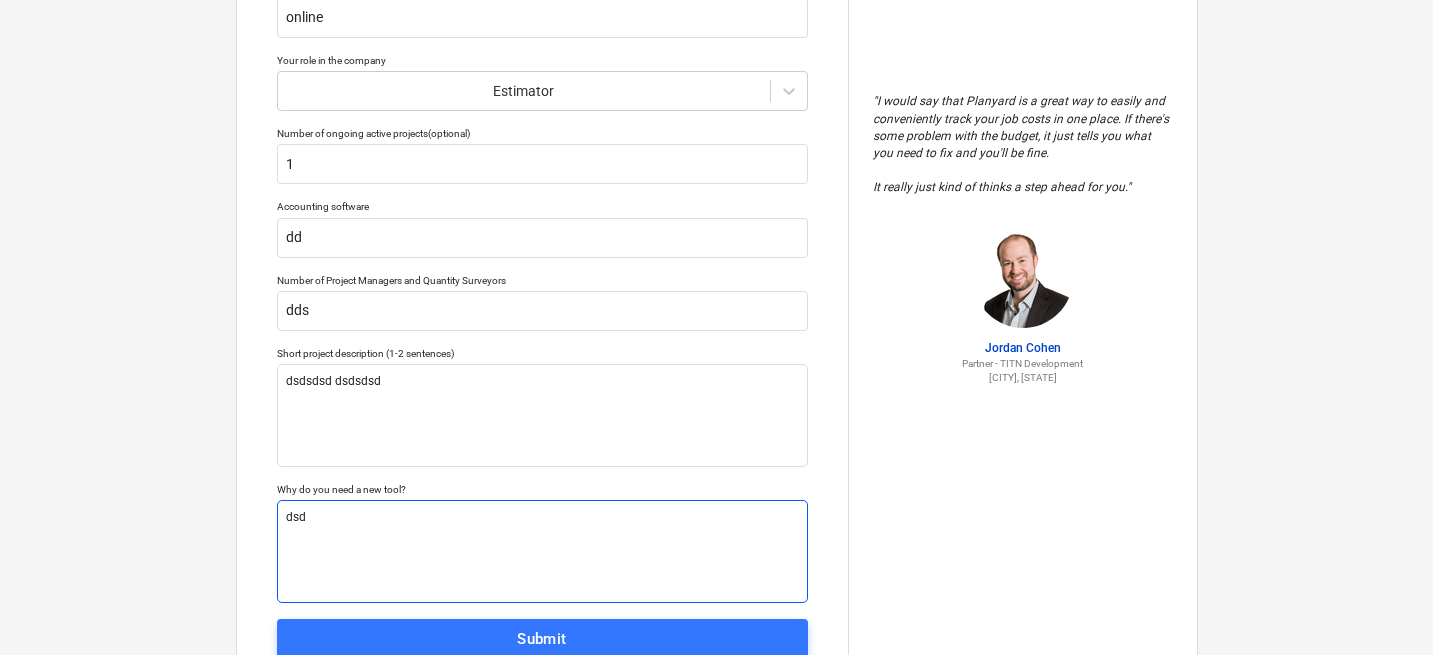 type on "x" 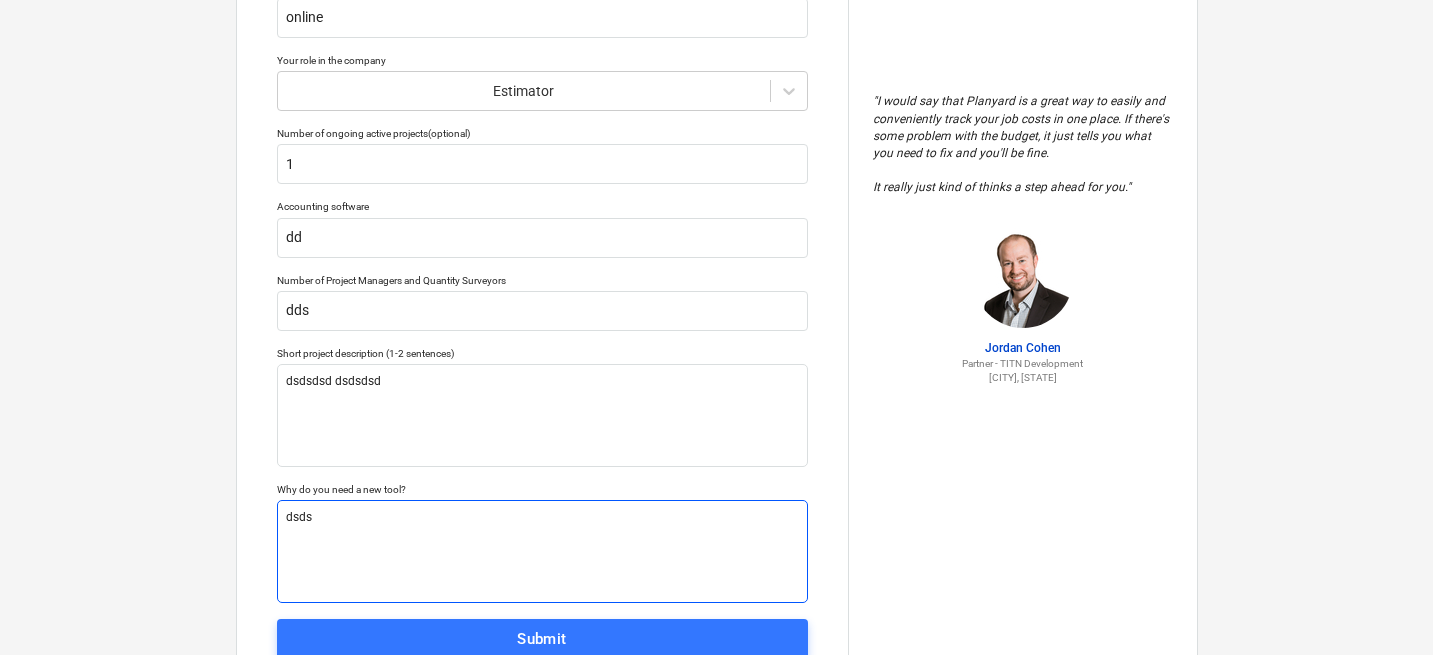 type on "x" 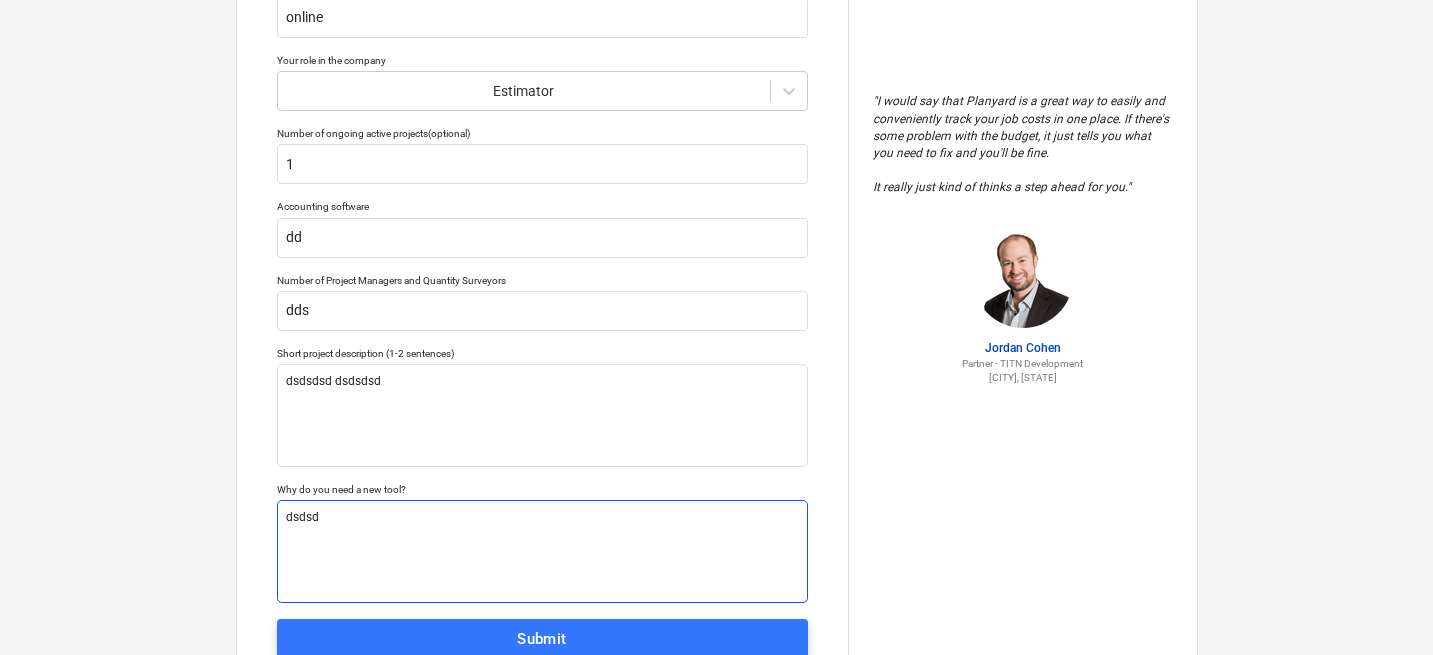 type on "dsdsds" 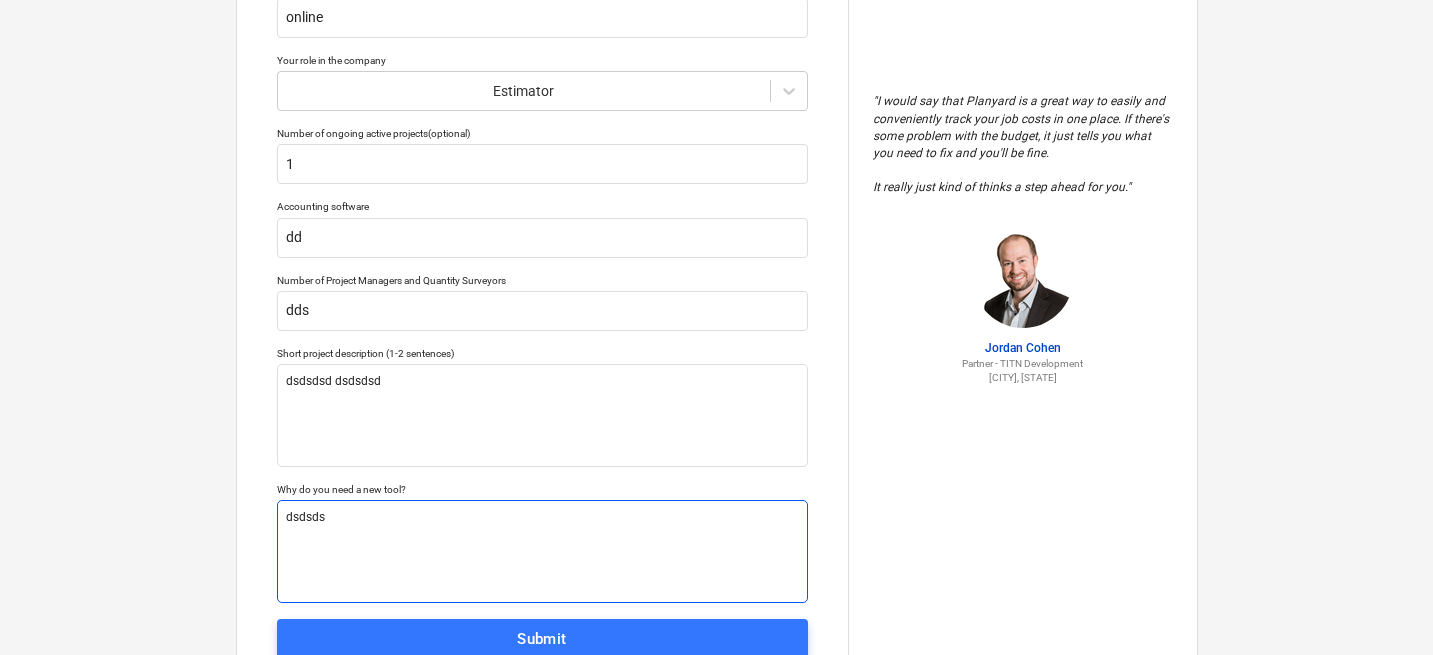type on "x" 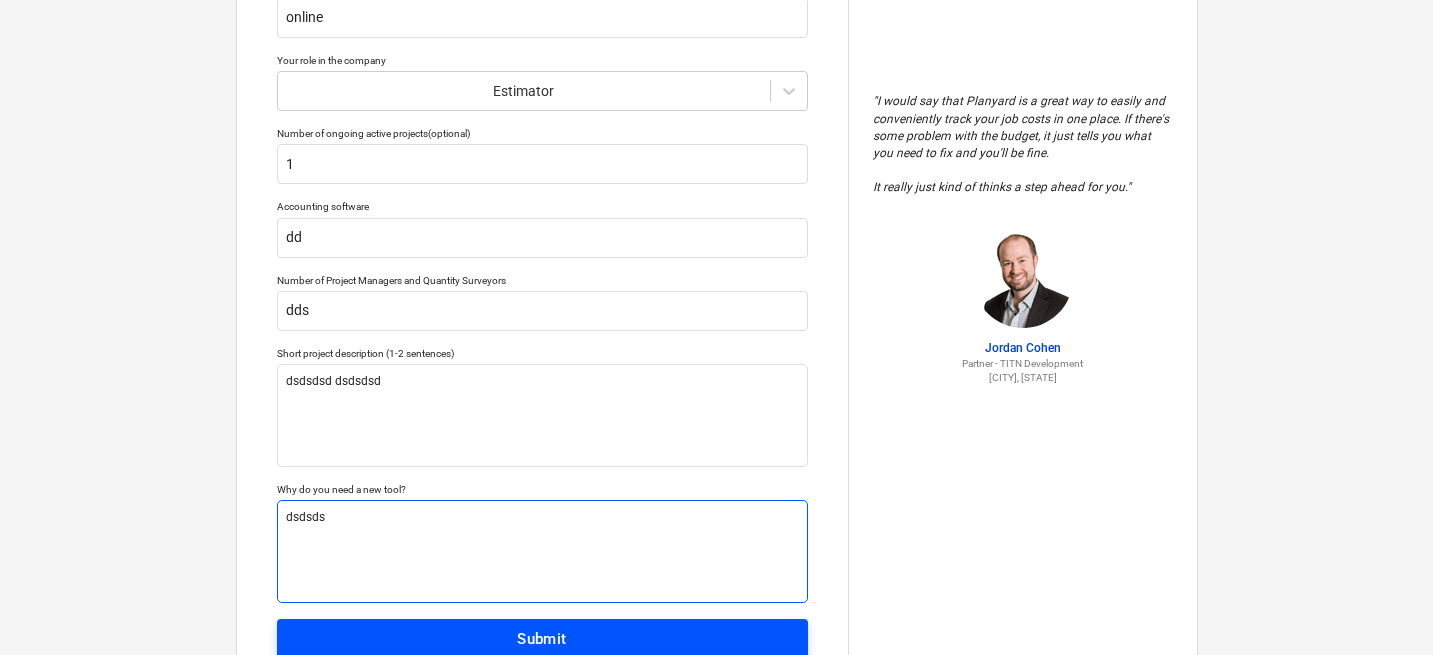 type on "dsdsds" 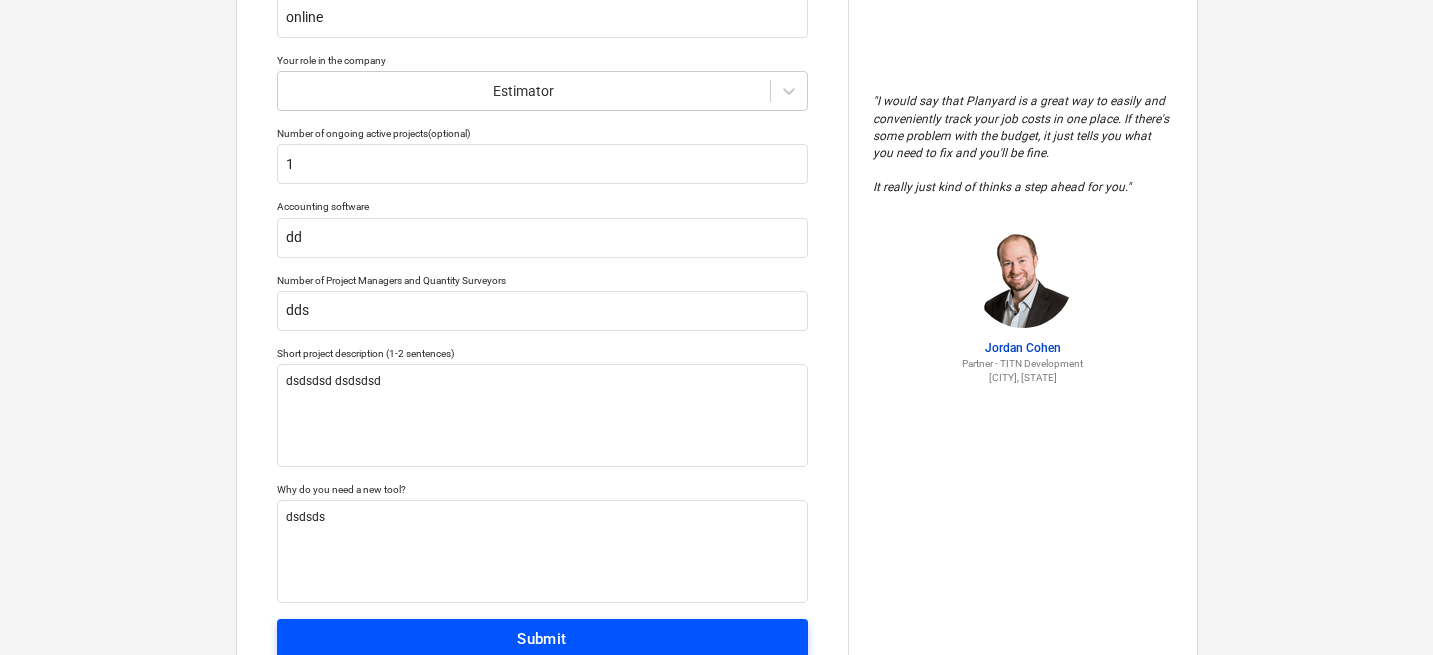 click on "Submit" at bounding box center (542, 639) 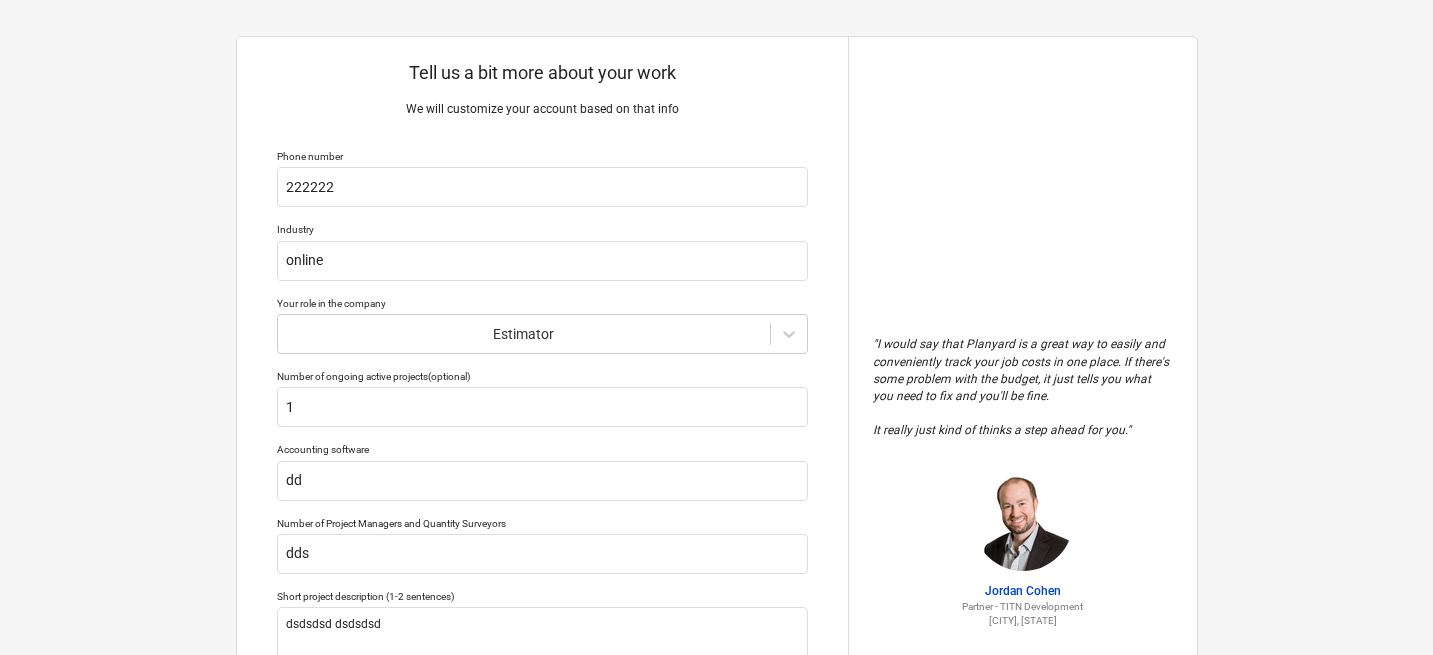 scroll, scrollTop: 0, scrollLeft: 0, axis: both 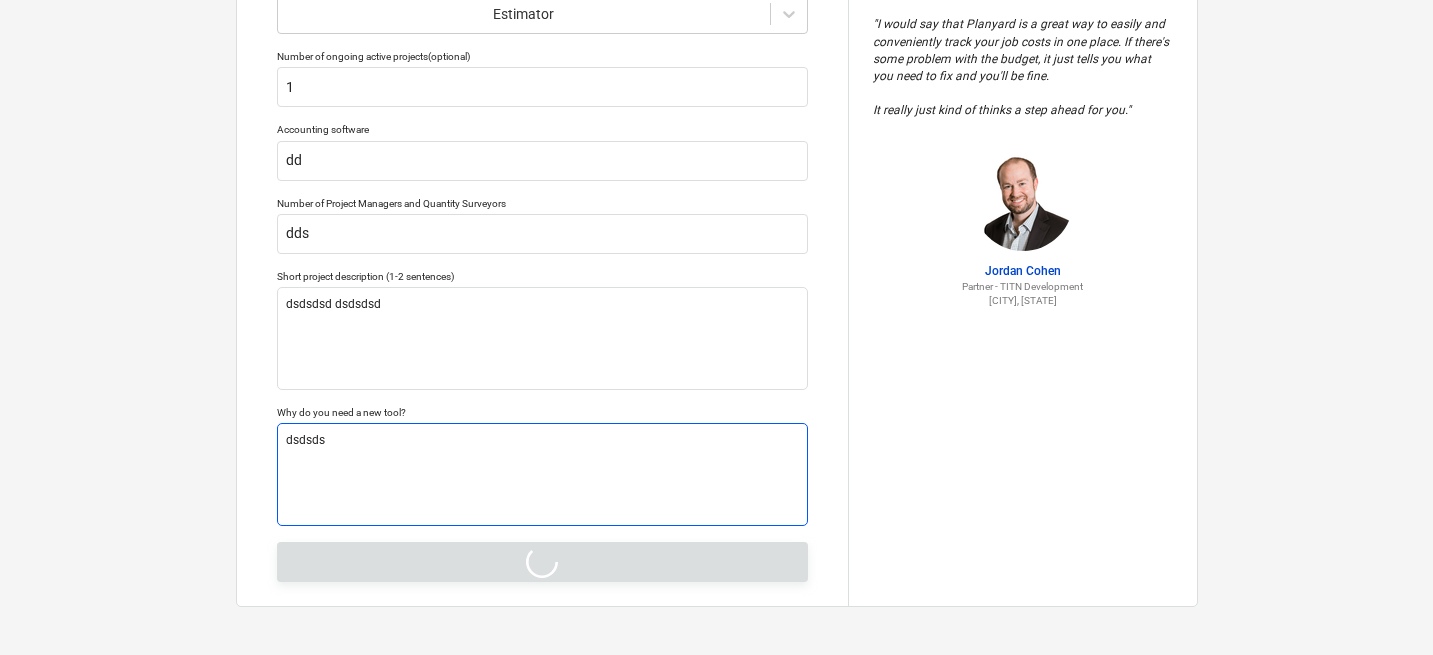 type on "x" 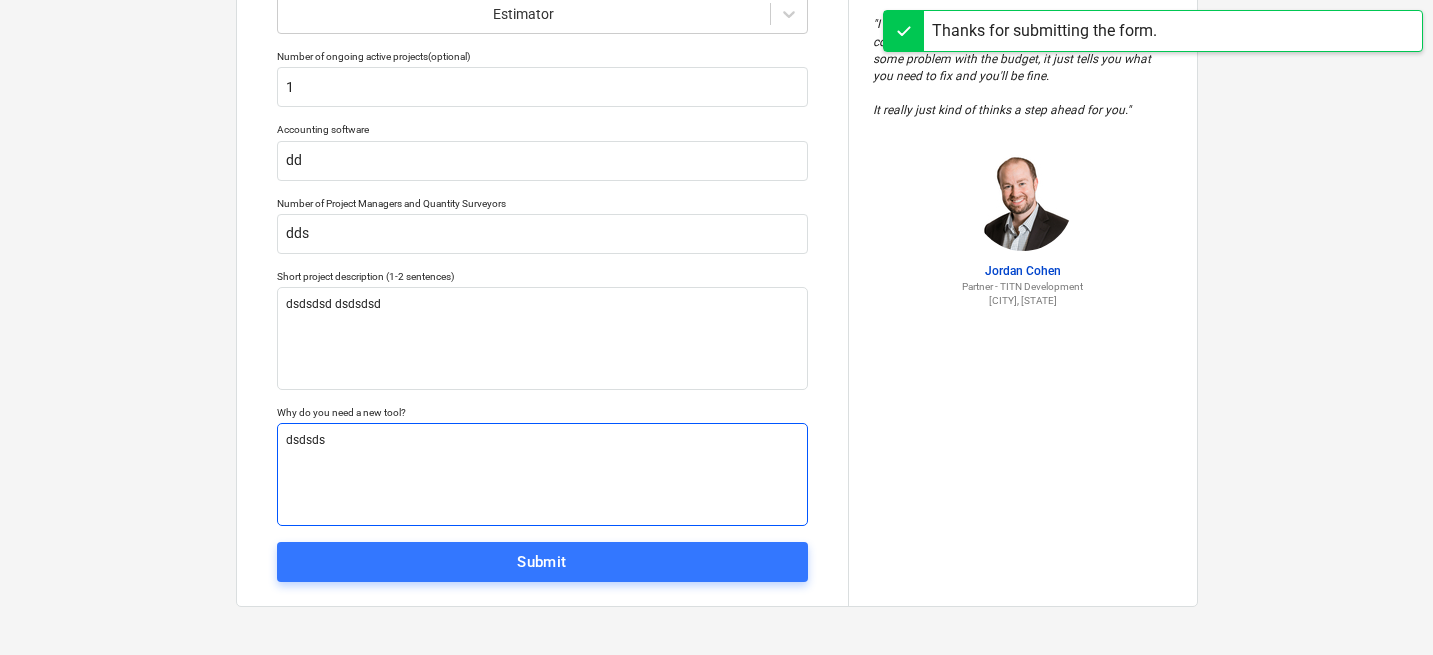 scroll, scrollTop: 19, scrollLeft: 0, axis: vertical 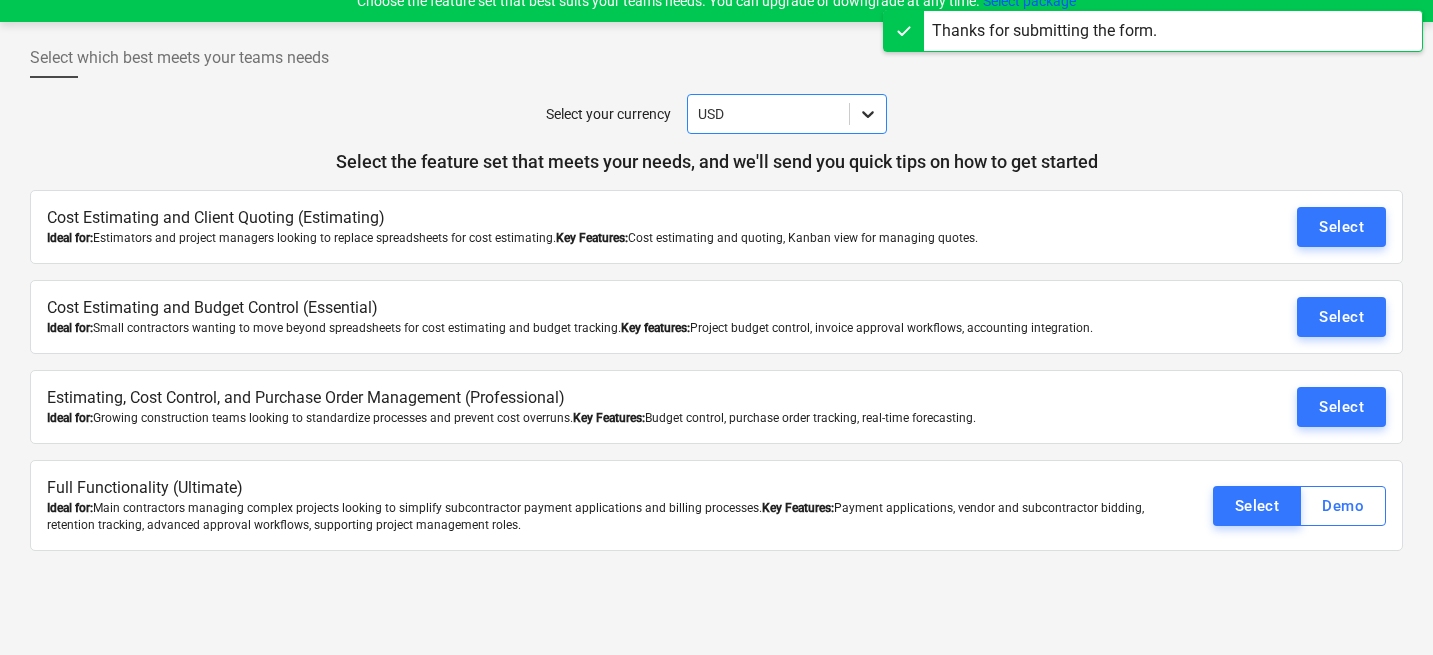 click 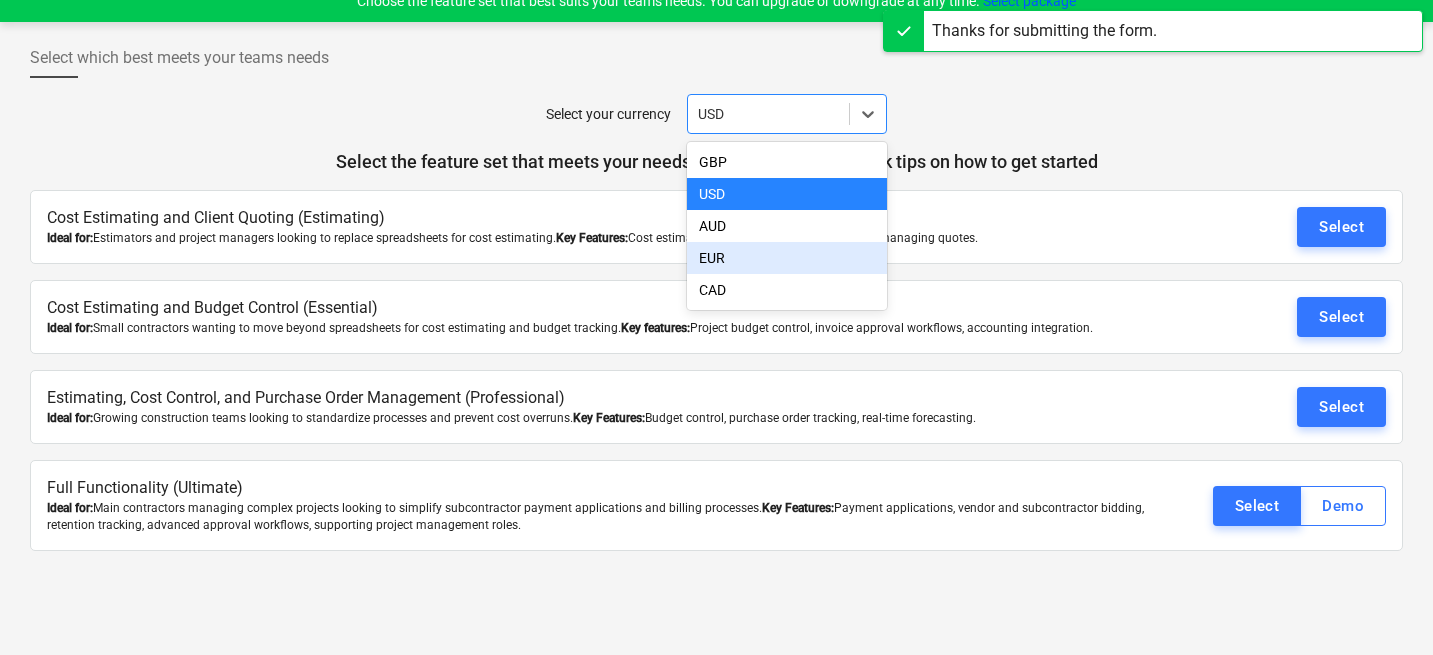 click on "EUR" at bounding box center (787, 258) 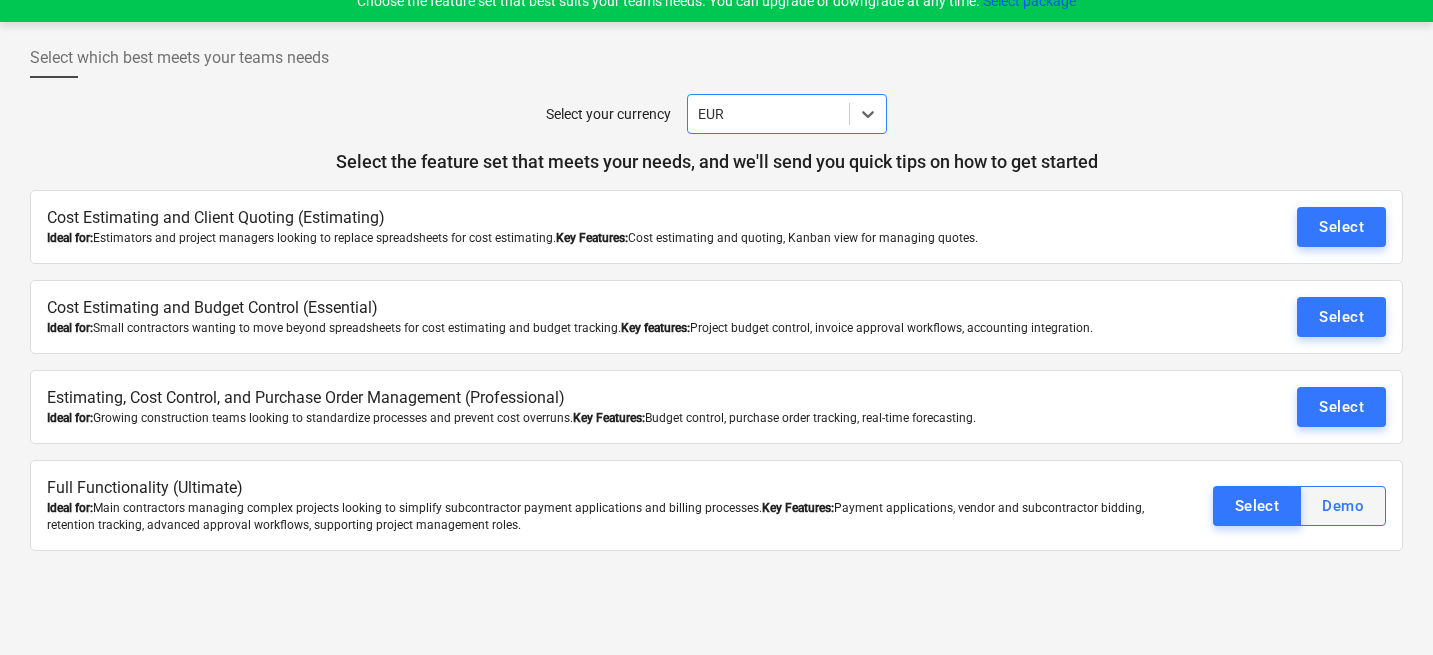 click on "Demo" at bounding box center [1343, 506] 